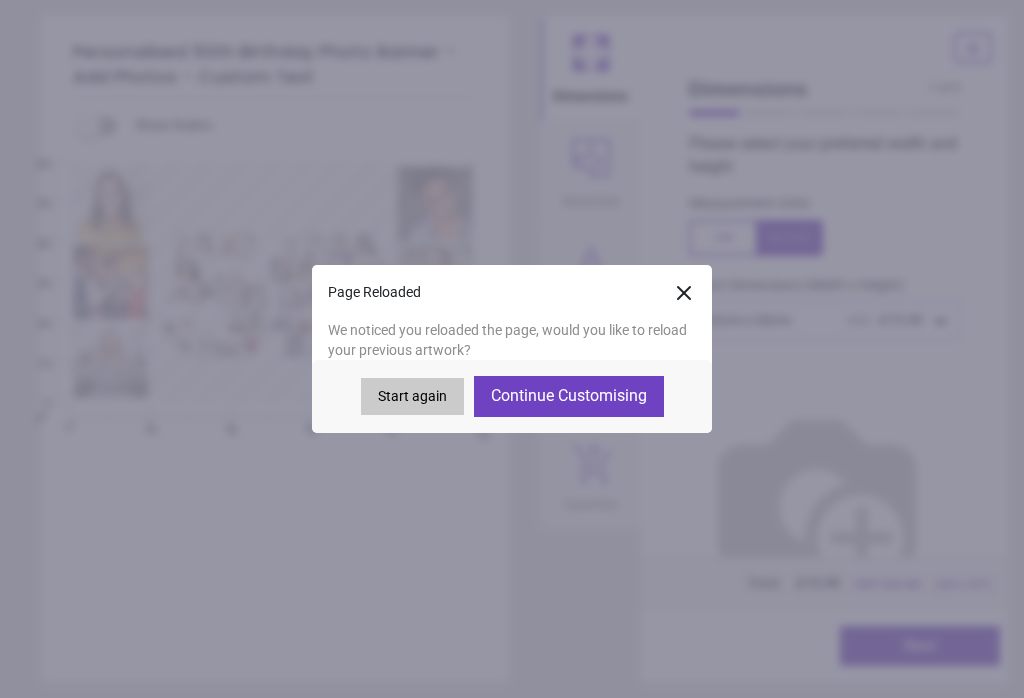 scroll, scrollTop: 0, scrollLeft: 0, axis: both 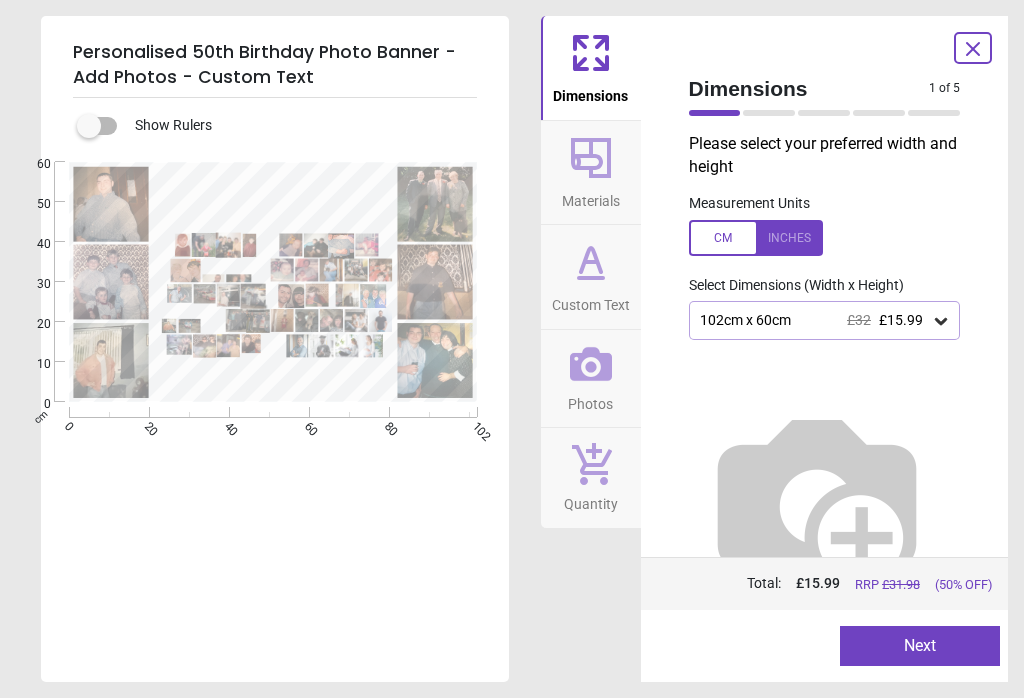 click on "Next" at bounding box center [920, 646] 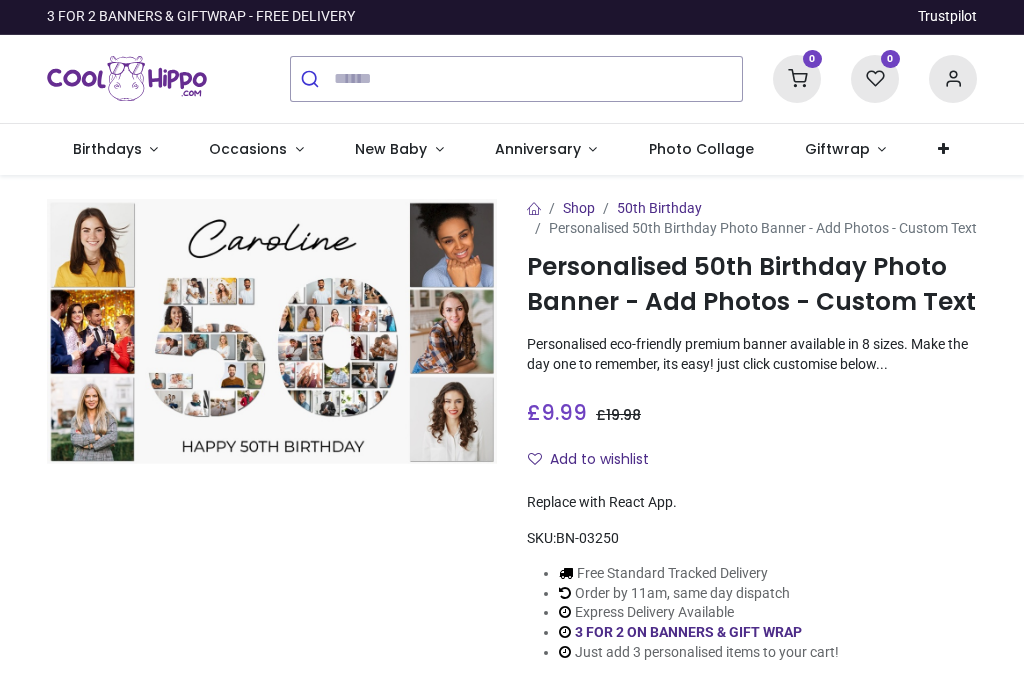 scroll, scrollTop: 0, scrollLeft: 0, axis: both 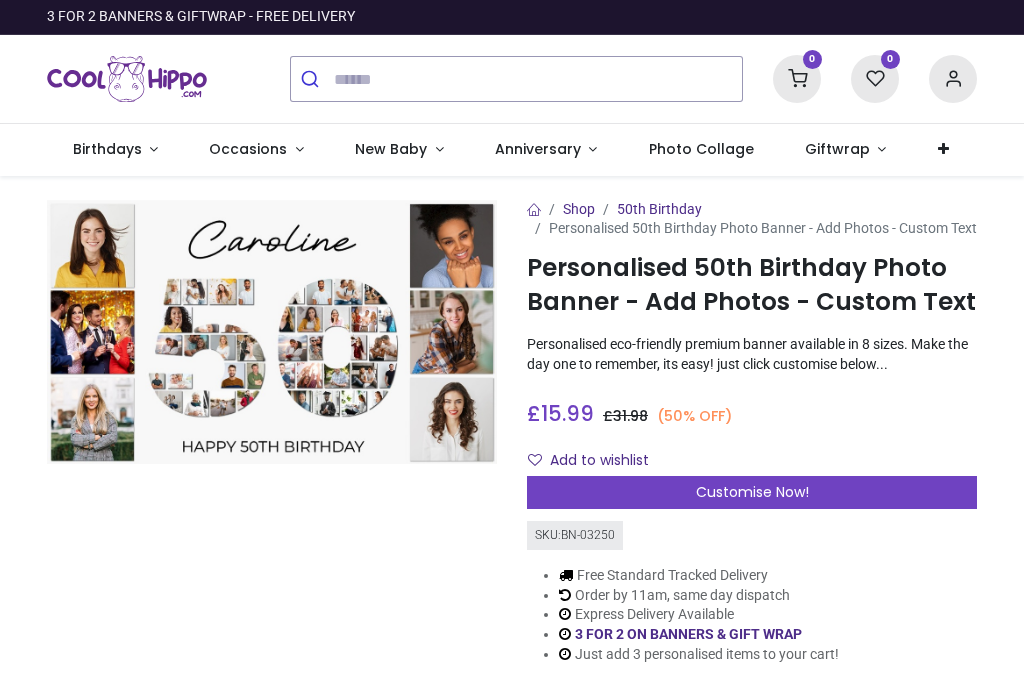 click on "Customise Now!" at bounding box center [752, 493] 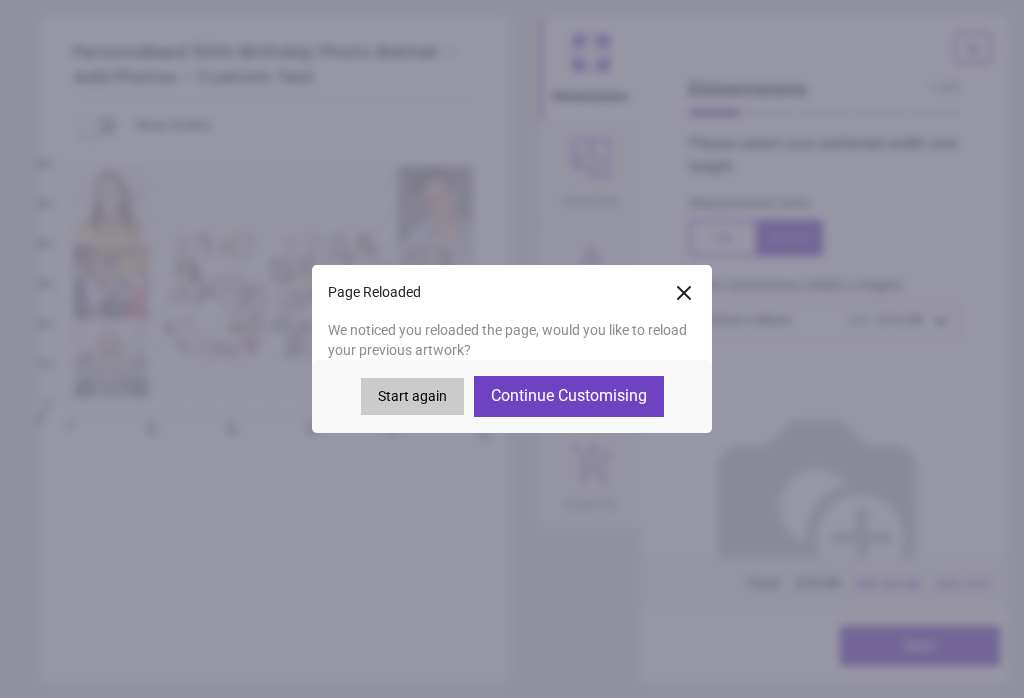 click on "Start again Continue Customising" at bounding box center (512, 396) 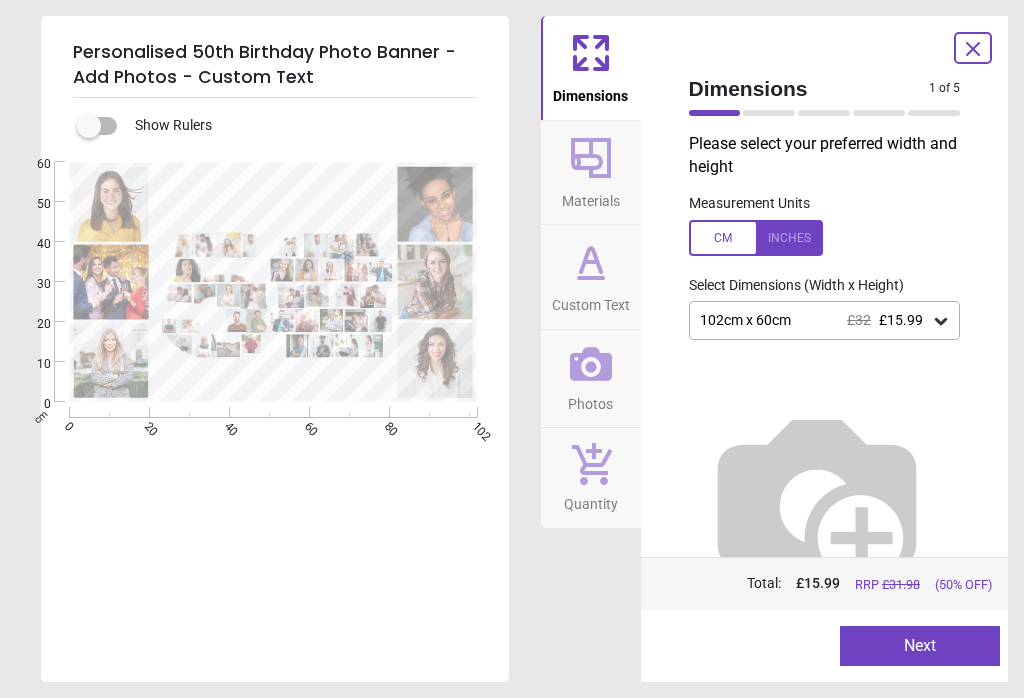 click 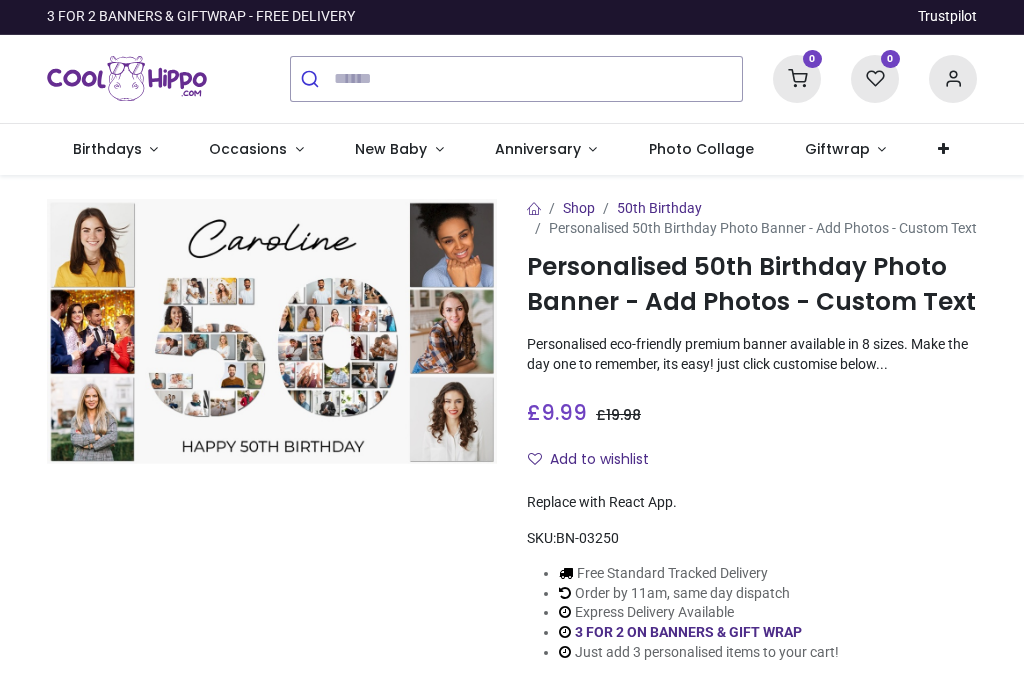 scroll, scrollTop: 0, scrollLeft: 0, axis: both 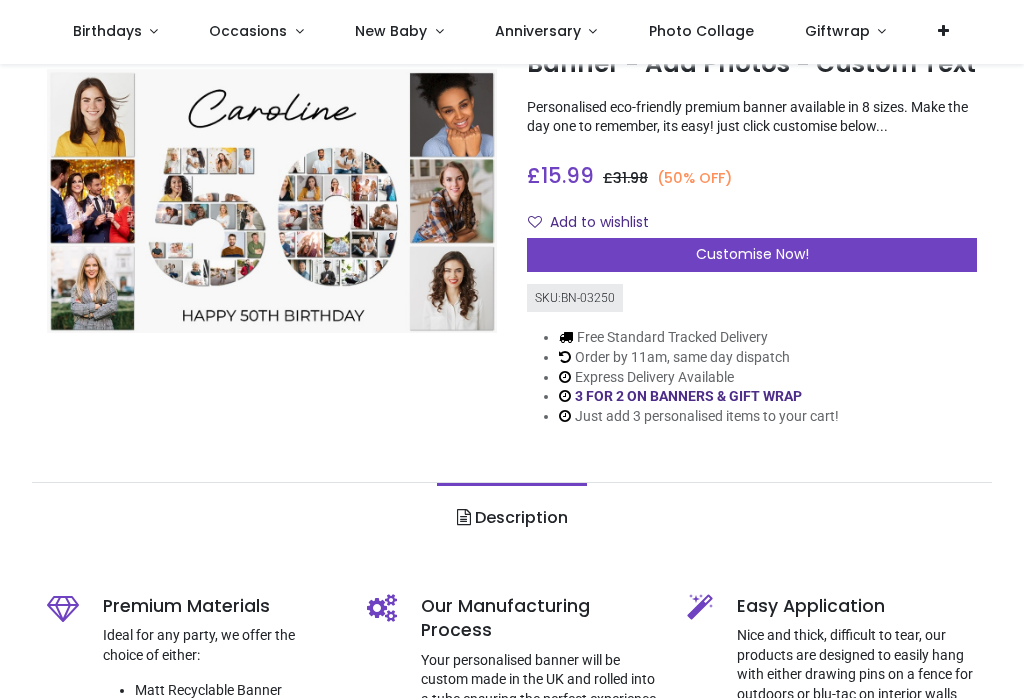 click on "Customise Now!" at bounding box center [752, 254] 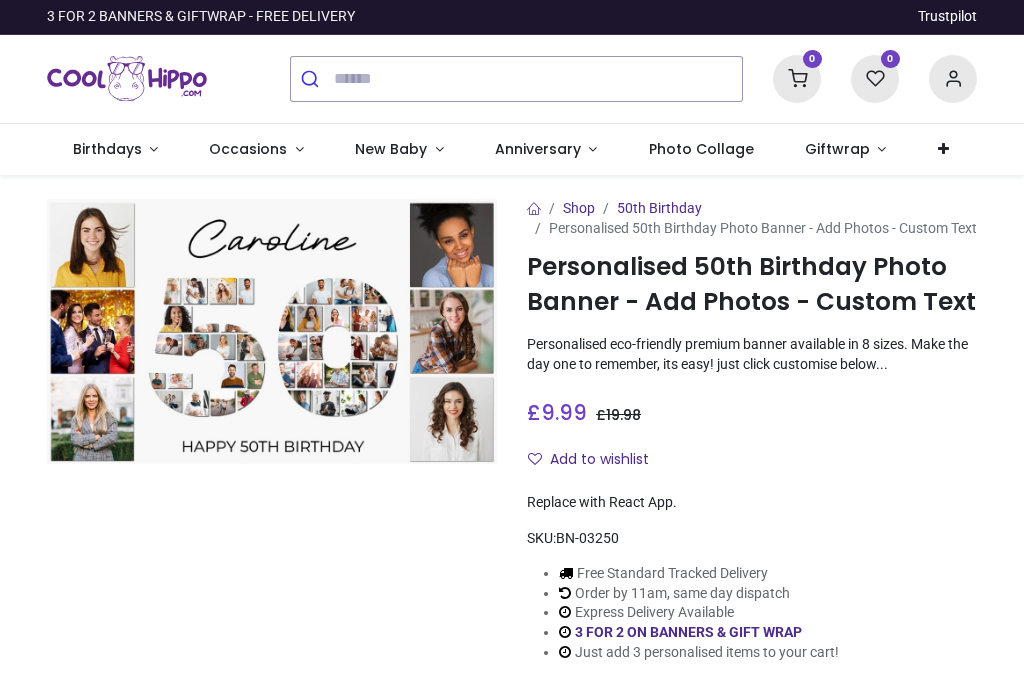 scroll, scrollTop: 0, scrollLeft: 0, axis: both 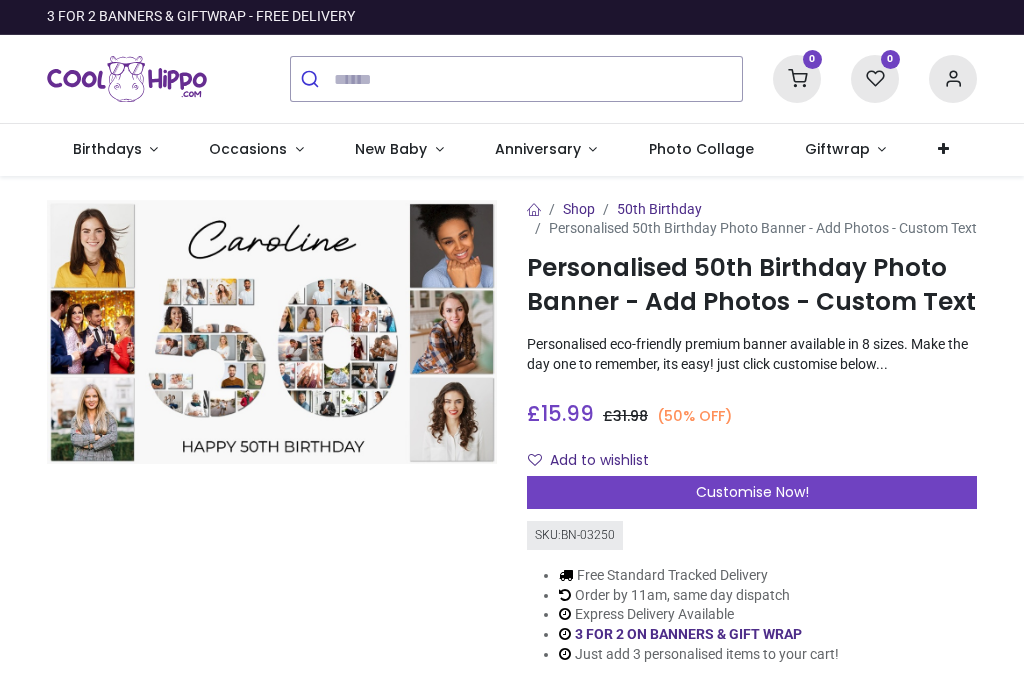 click on "Customise Now!" at bounding box center (752, 493) 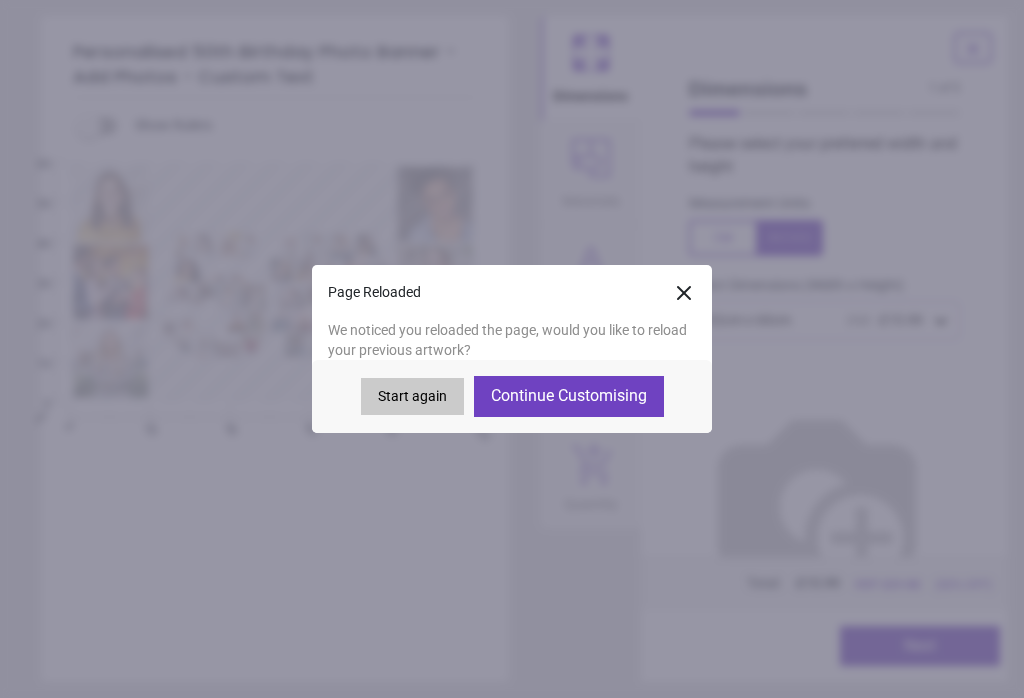 click on "Continue Customising" at bounding box center (569, 396) 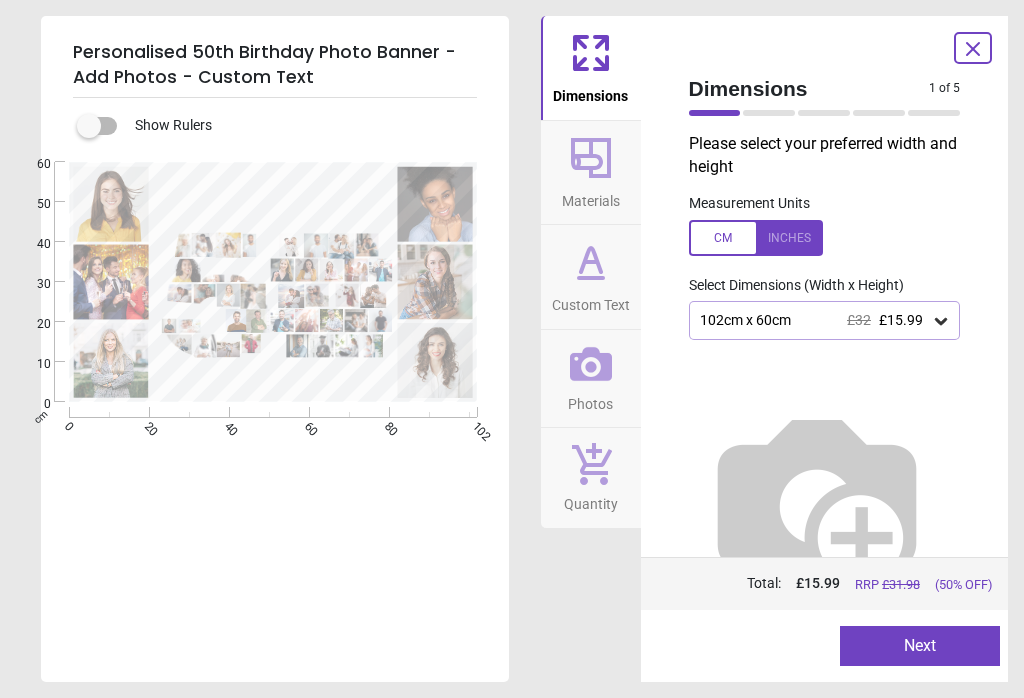 click on "Photos" at bounding box center [591, 379] 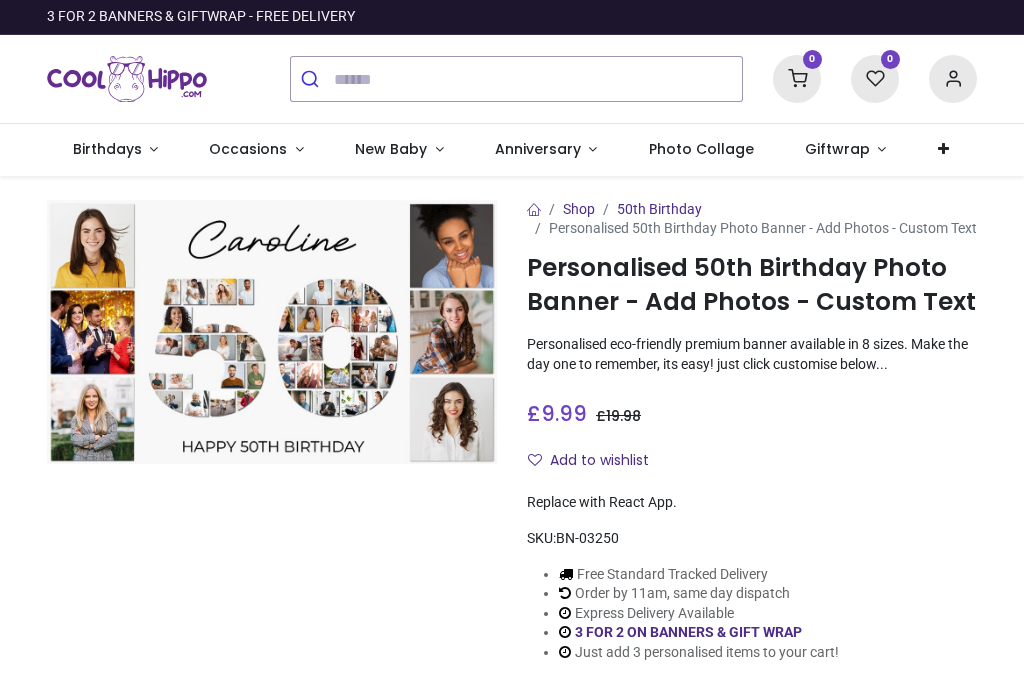scroll, scrollTop: 0, scrollLeft: 0, axis: both 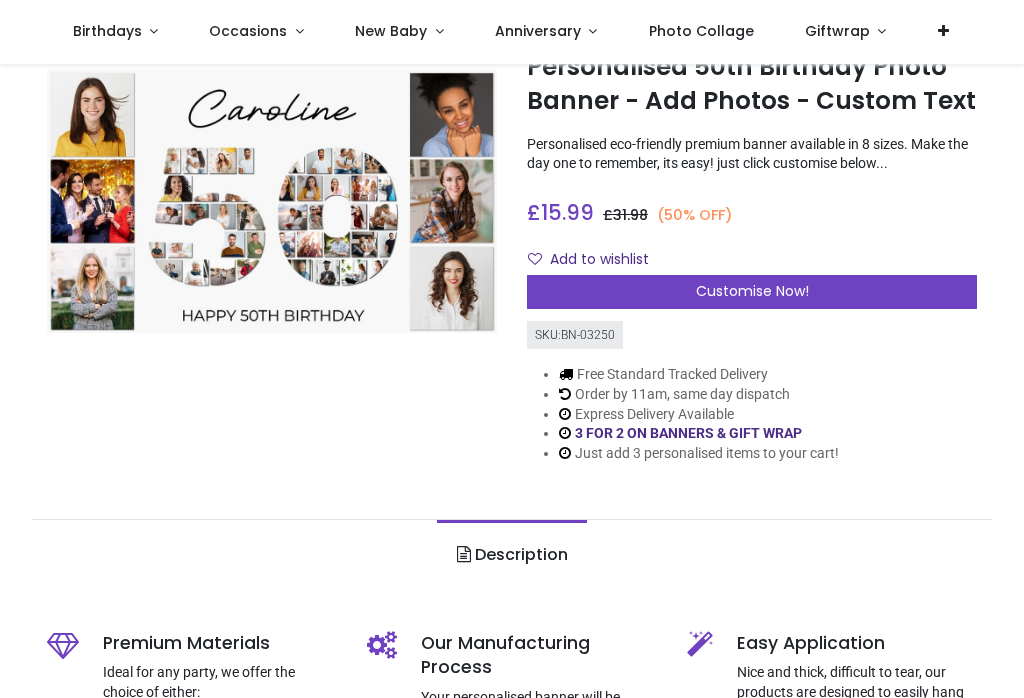 click on "Customise Now!" at bounding box center (752, 292) 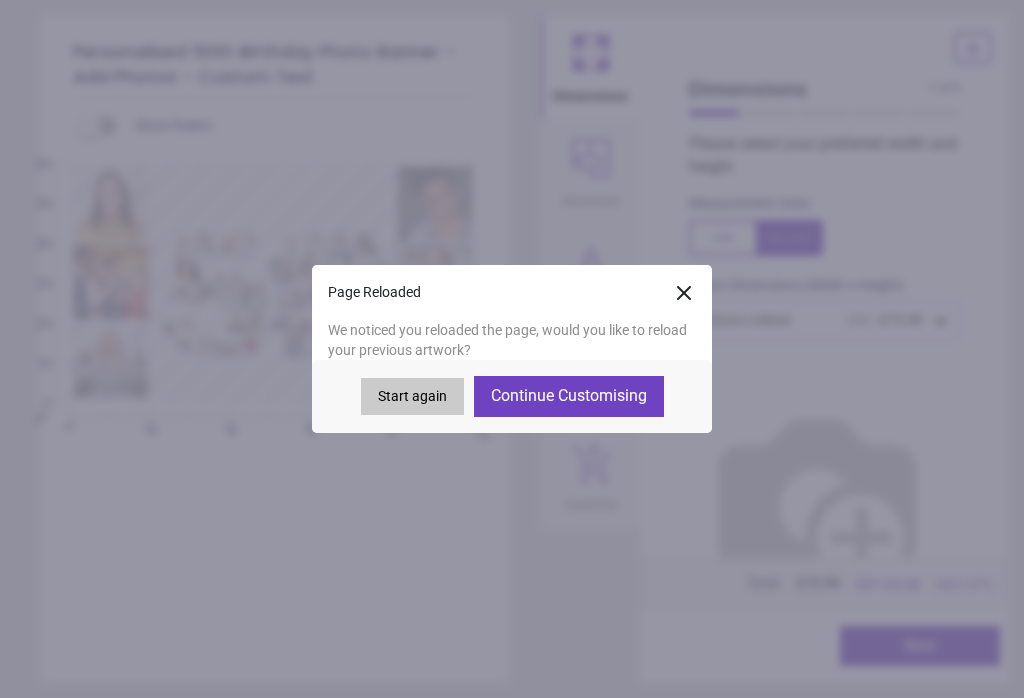 click on "Continue Customising" at bounding box center (569, 396) 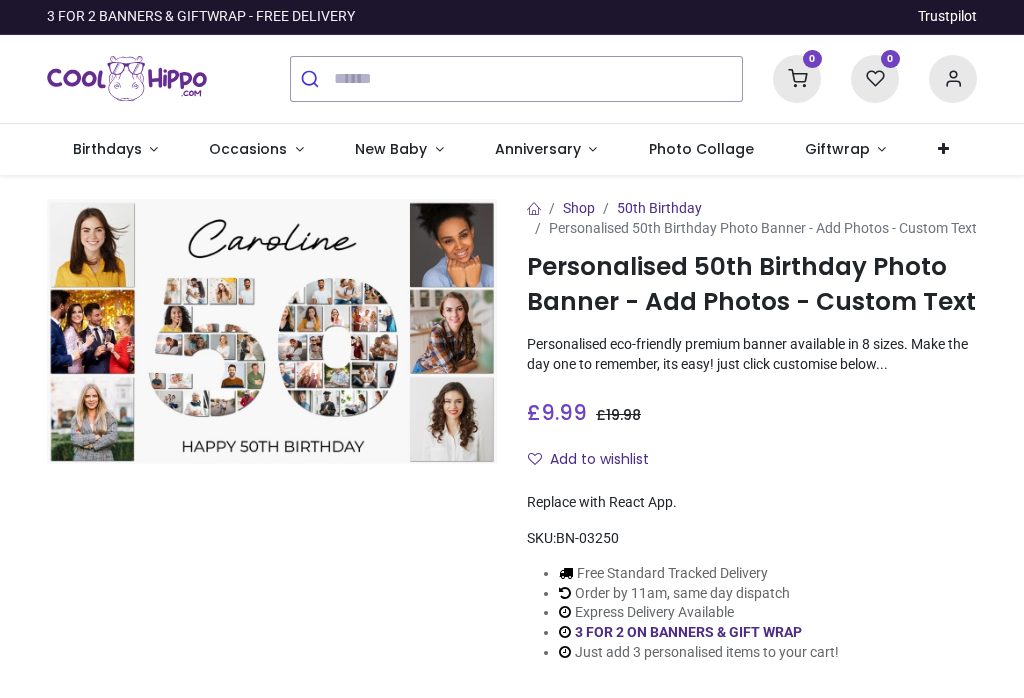 scroll, scrollTop: 0, scrollLeft: 0, axis: both 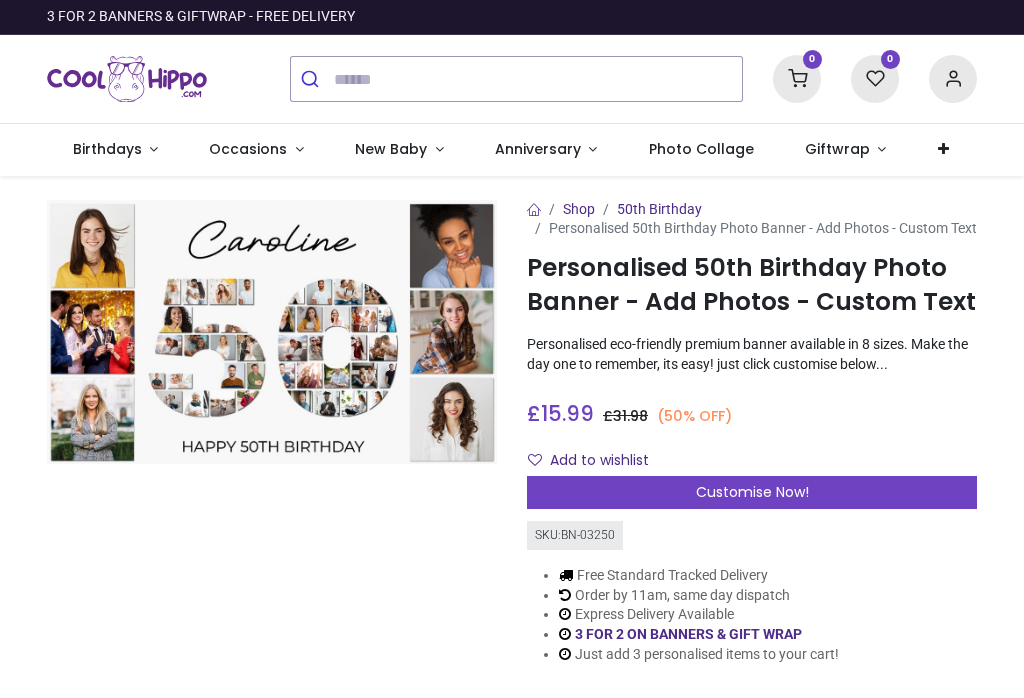 click on "Customise Now!" at bounding box center [752, 492] 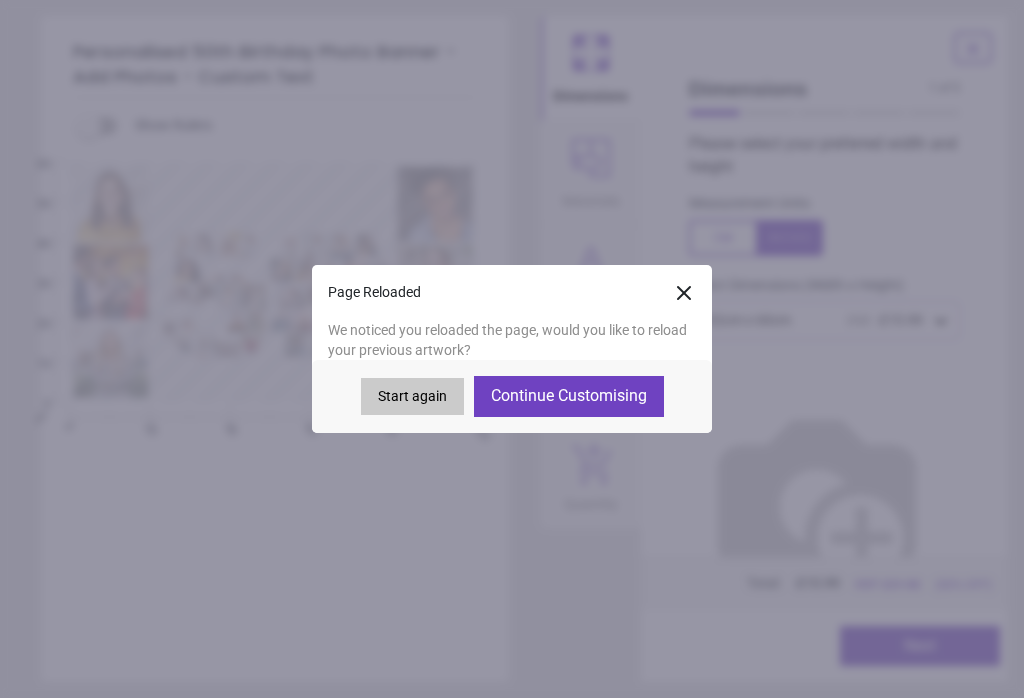click on "Continue Customising" at bounding box center [569, 396] 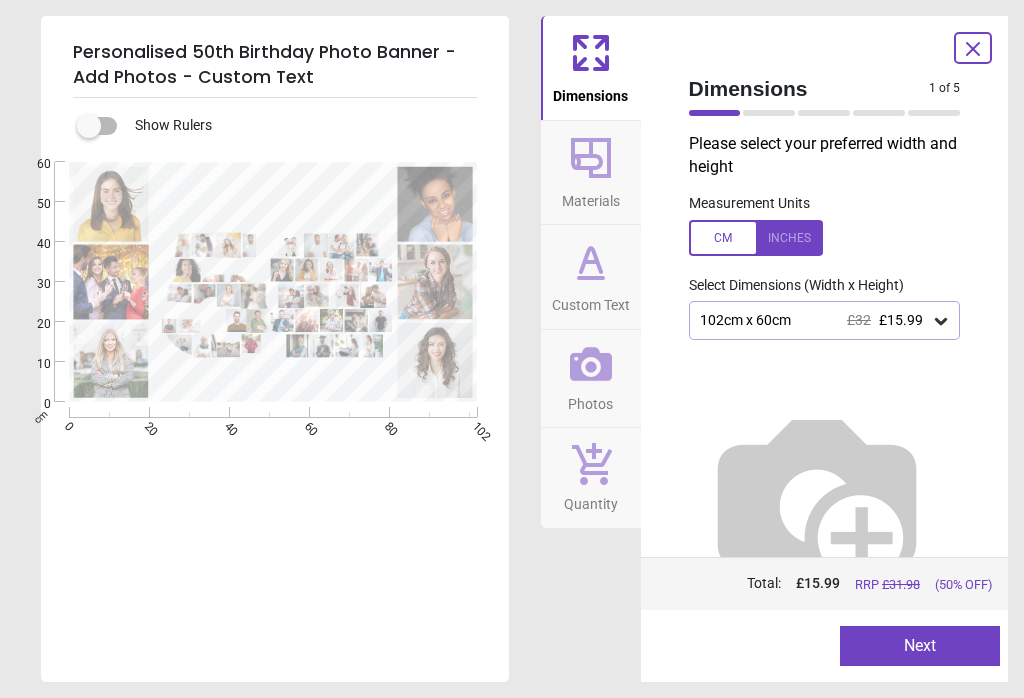 click 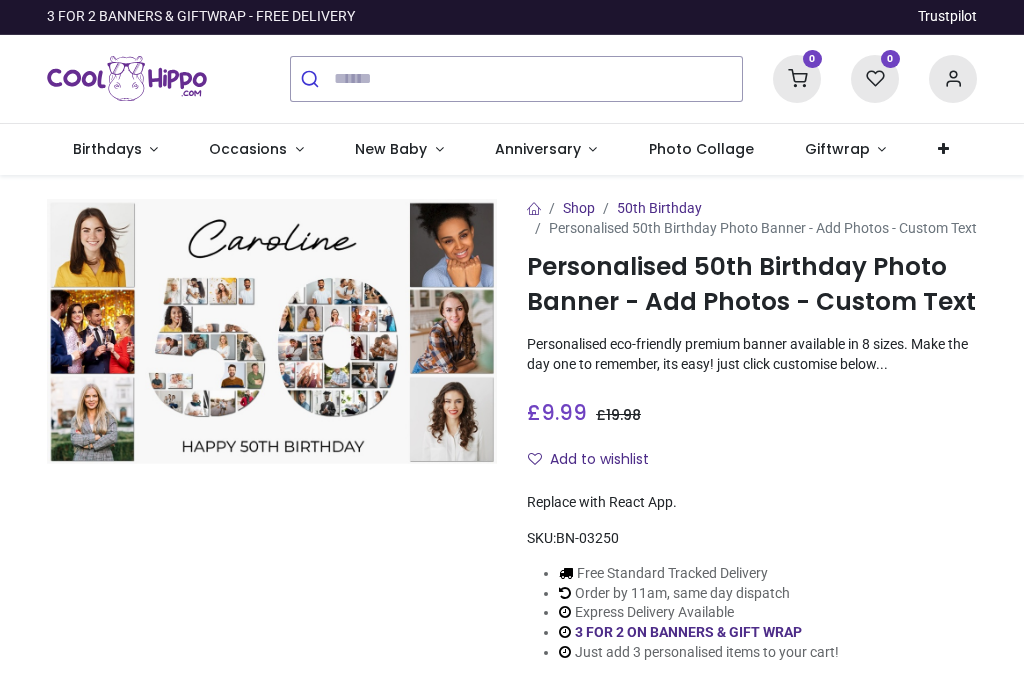 scroll, scrollTop: 0, scrollLeft: 0, axis: both 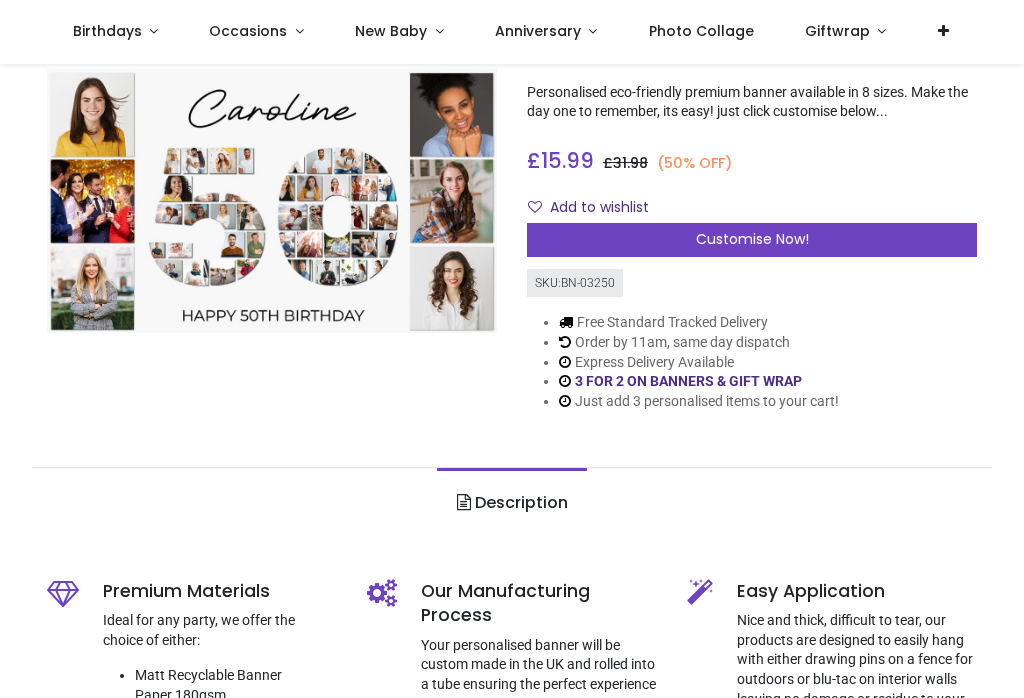 click on "Customise Now!" at bounding box center (752, 239) 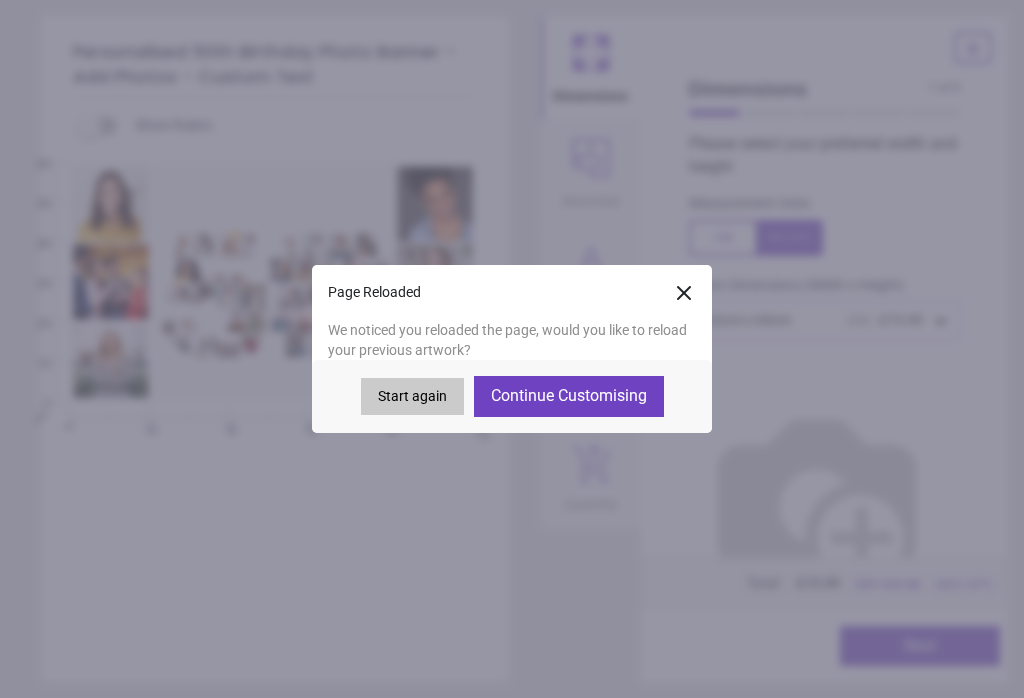 click on "Continue Customising" at bounding box center (569, 396) 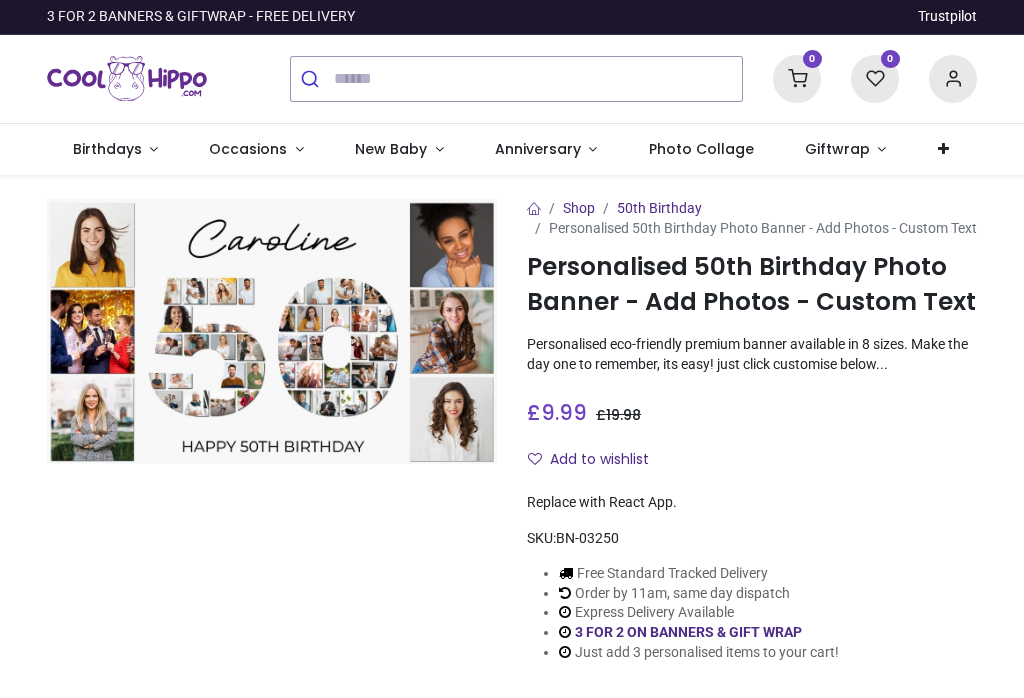 scroll, scrollTop: 0, scrollLeft: 0, axis: both 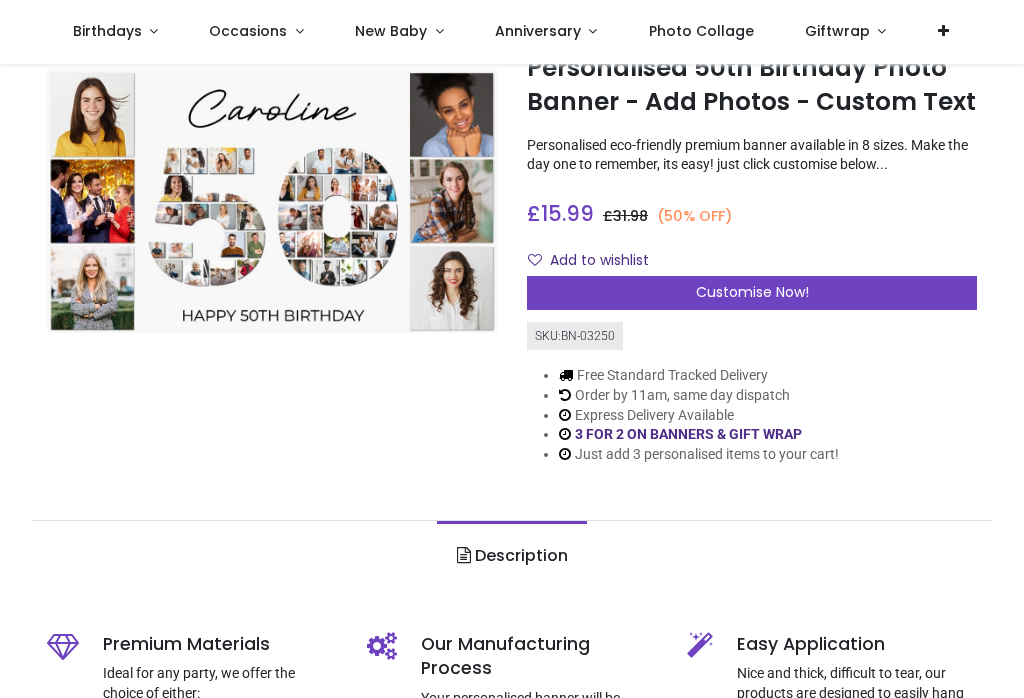 click on "Customise Now!" at bounding box center (752, 293) 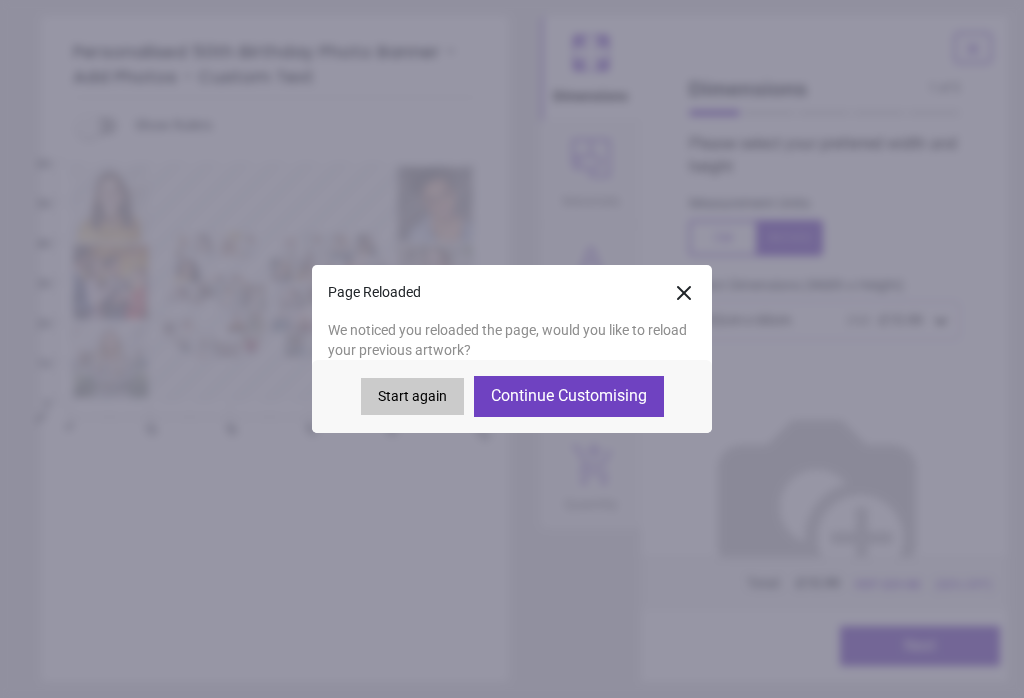 click on "Continue Customising" at bounding box center (569, 396) 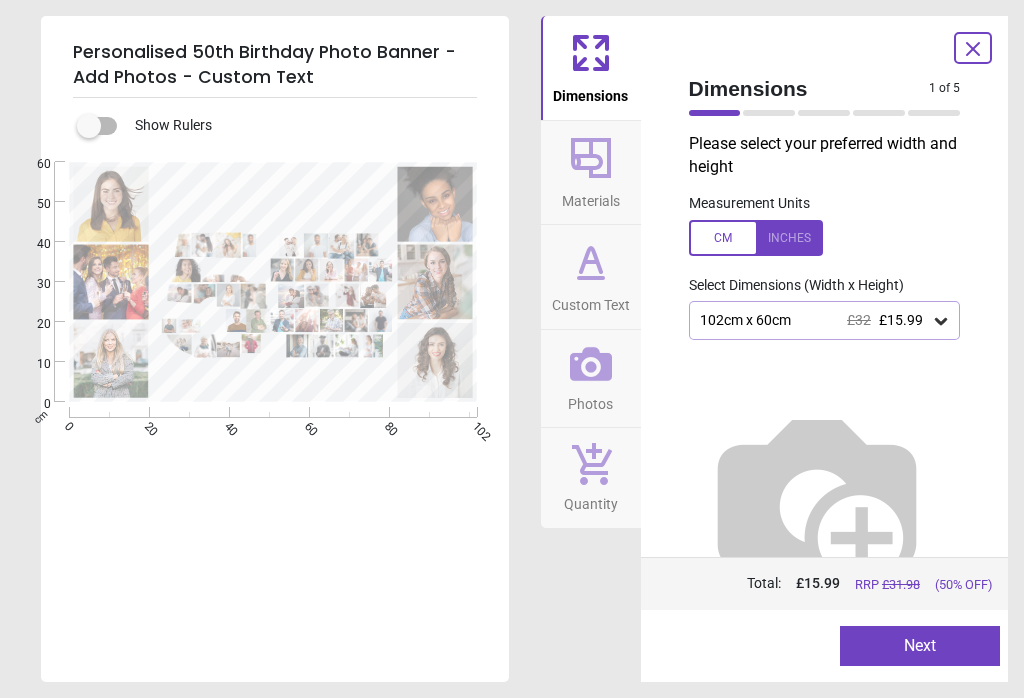 click on "Next" at bounding box center [920, 646] 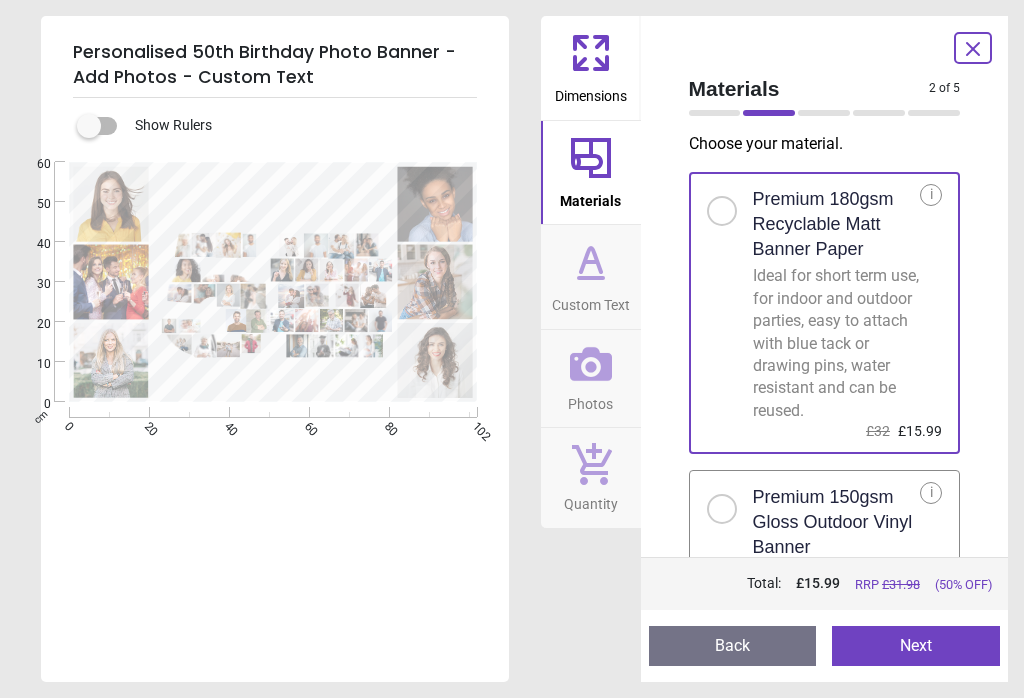 click on "Next" at bounding box center [916, 646] 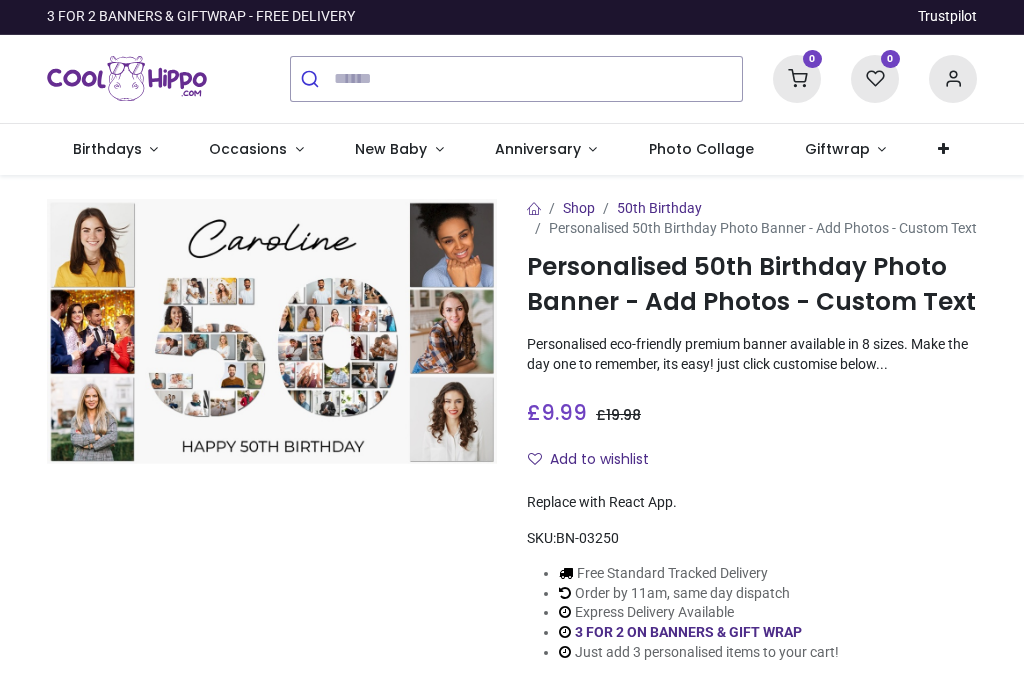 scroll, scrollTop: 0, scrollLeft: 0, axis: both 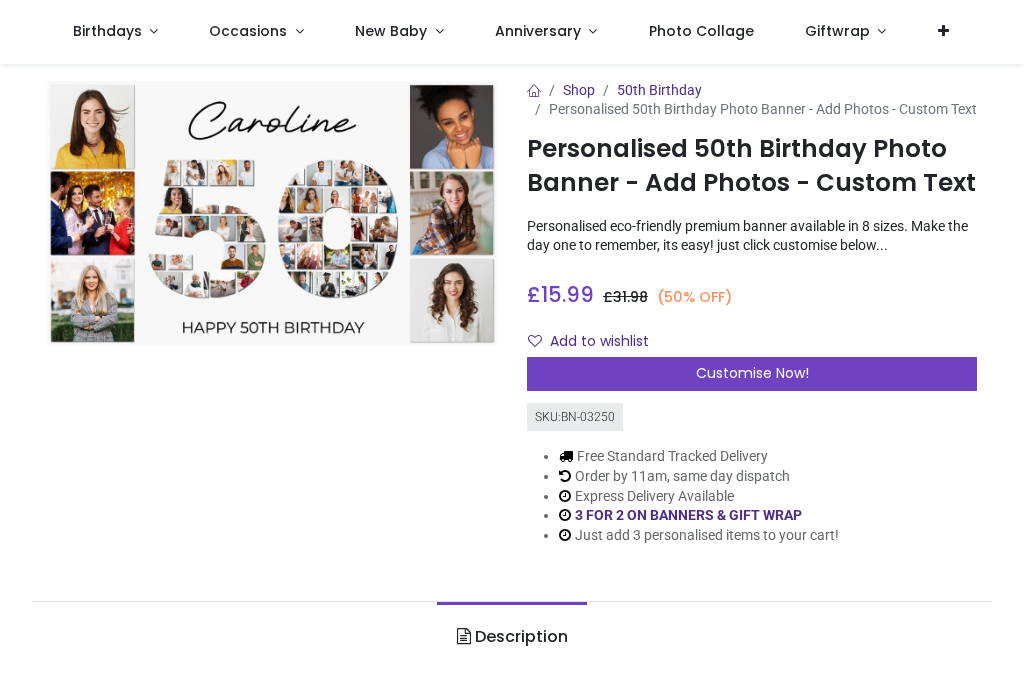 click on "Order by 11am, same day dispatch" at bounding box center (699, 477) 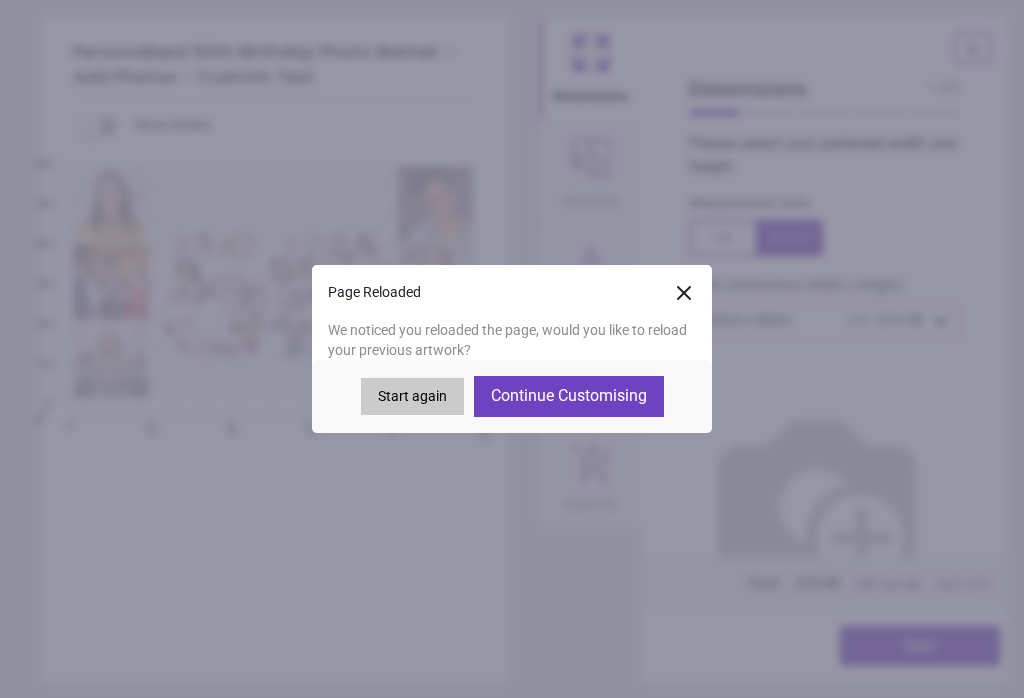 click on "Continue Customising" at bounding box center [569, 396] 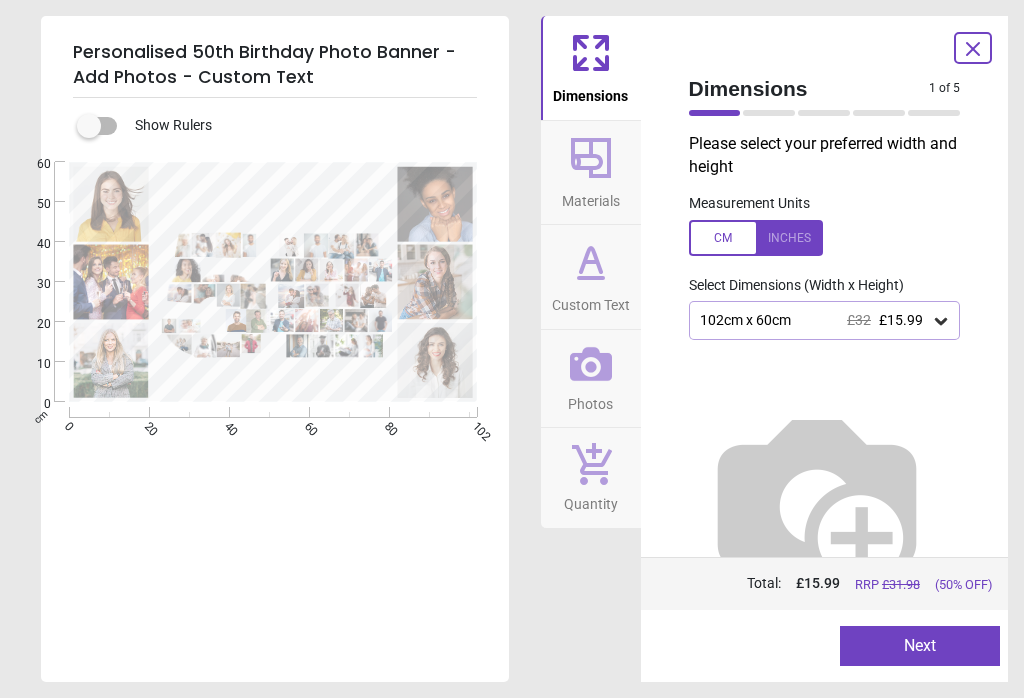 click on "Photos" at bounding box center (591, 379) 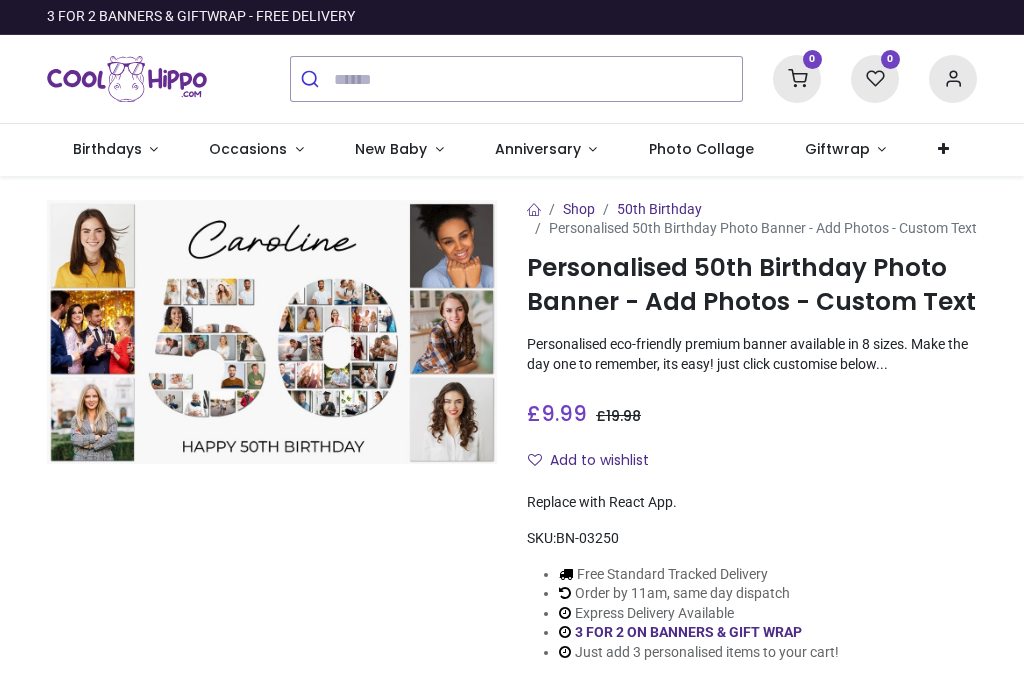 scroll, scrollTop: 0, scrollLeft: 0, axis: both 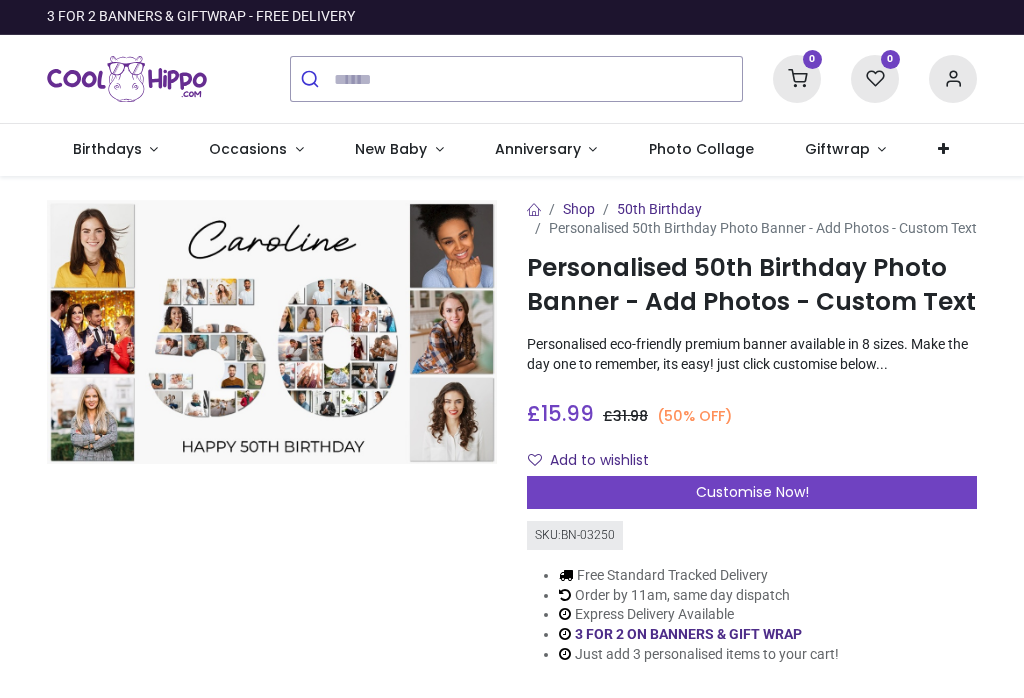 click on "Customise Now!" at bounding box center [752, 493] 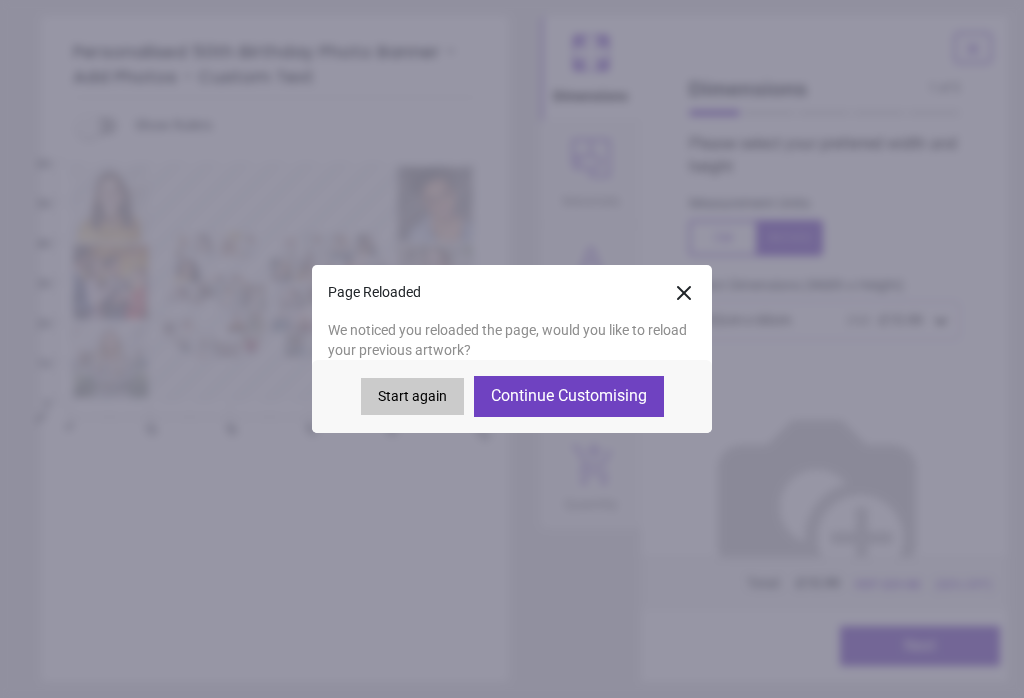 click on "Continue Customising" at bounding box center (569, 396) 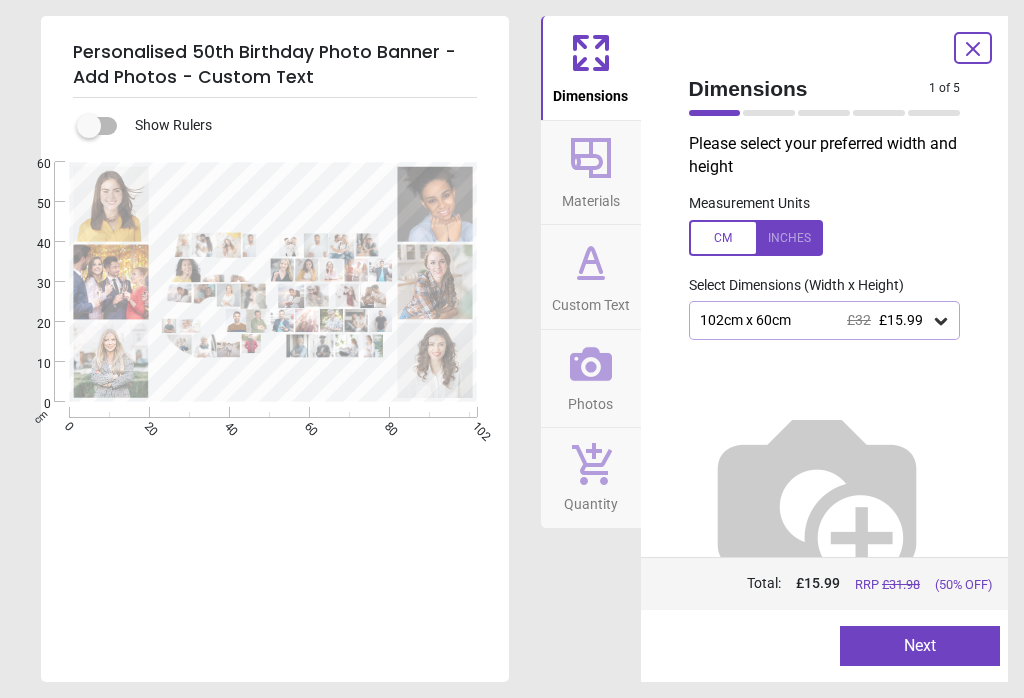 click 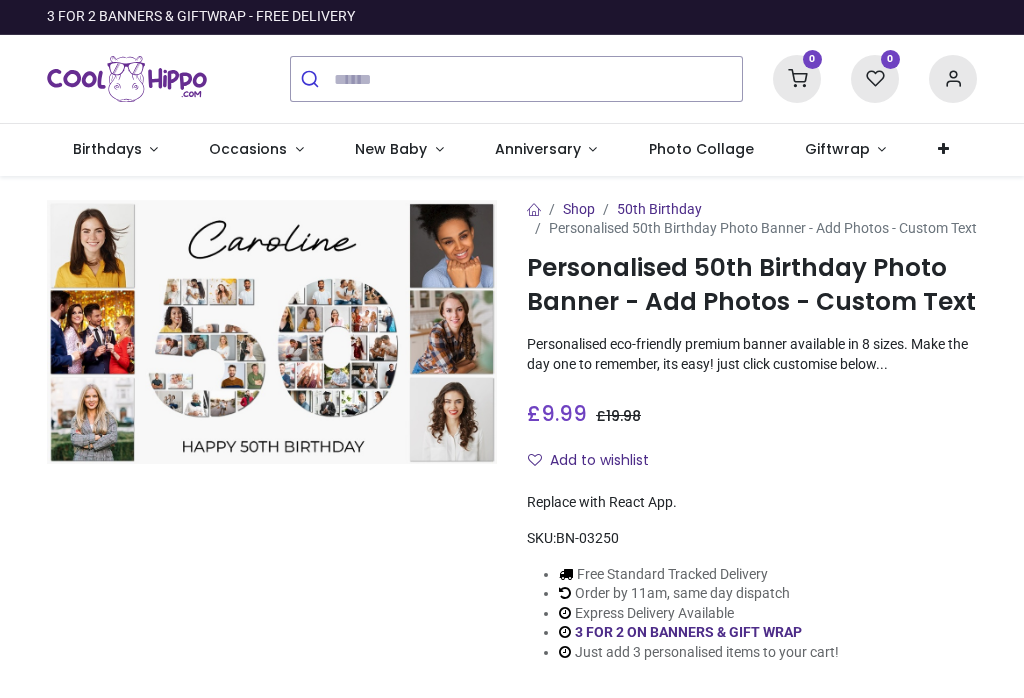 scroll, scrollTop: 0, scrollLeft: 0, axis: both 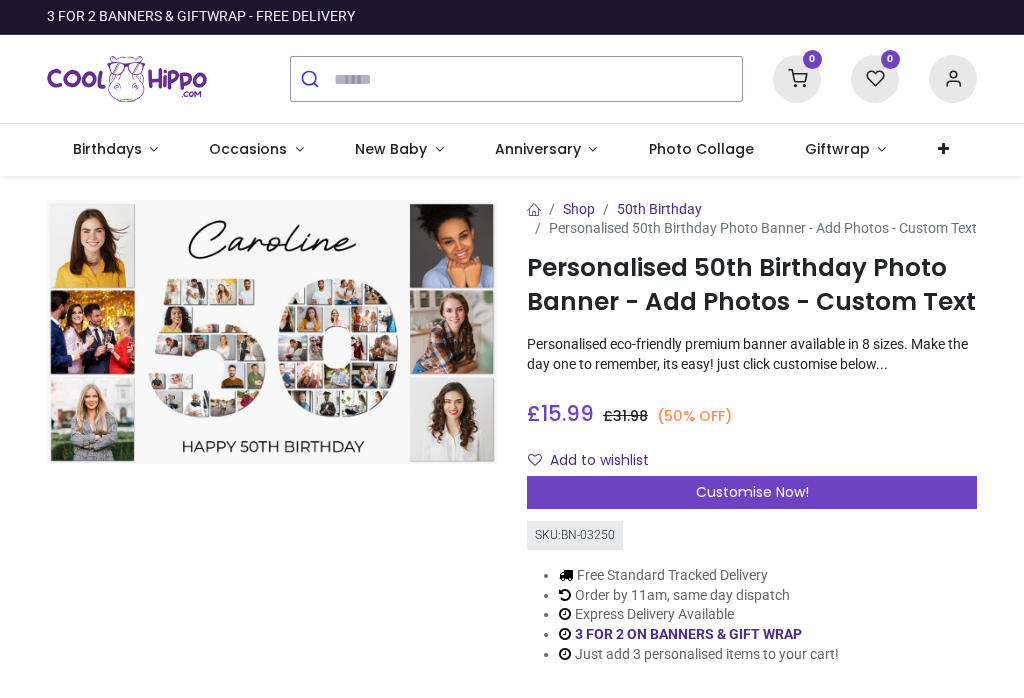 click on "Customise Now!" at bounding box center (752, 492) 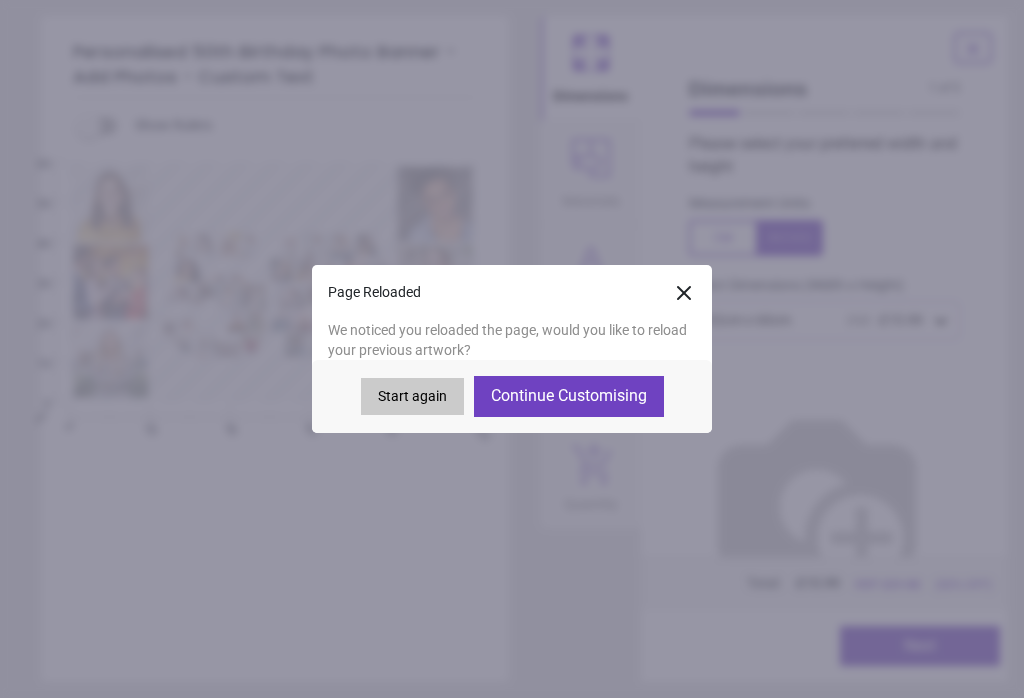 click on "Continue Customising" at bounding box center [569, 396] 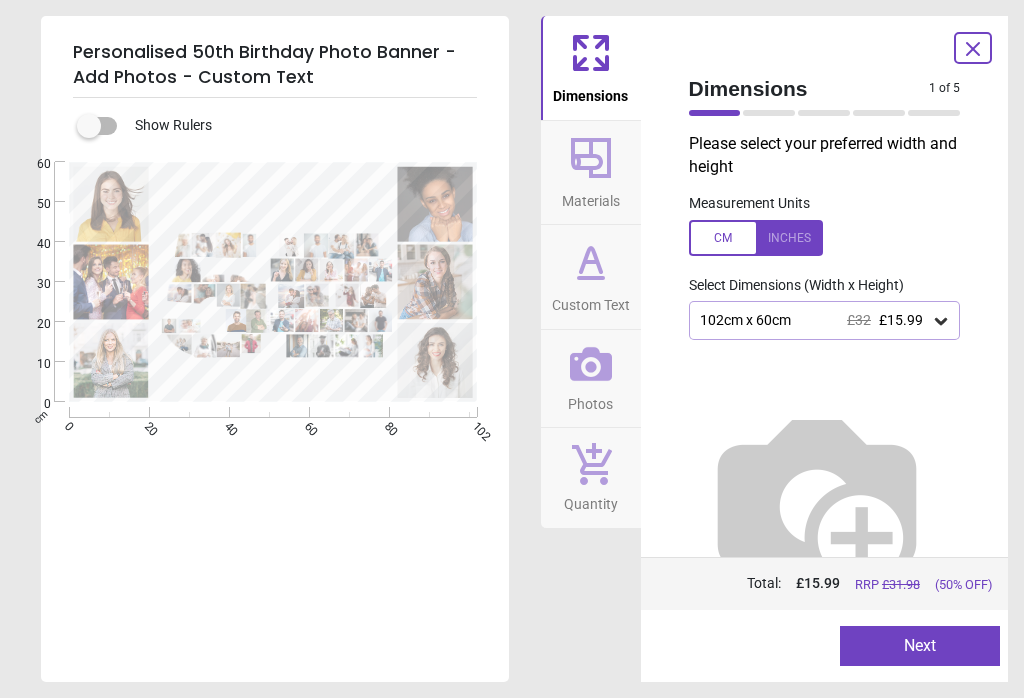 click 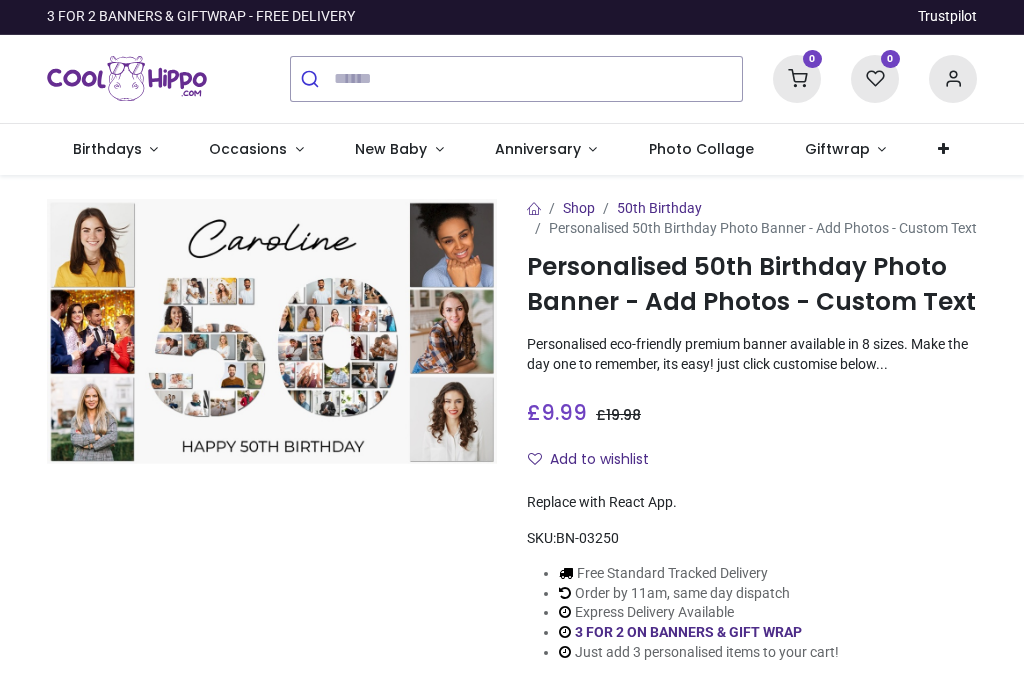 scroll, scrollTop: 0, scrollLeft: 0, axis: both 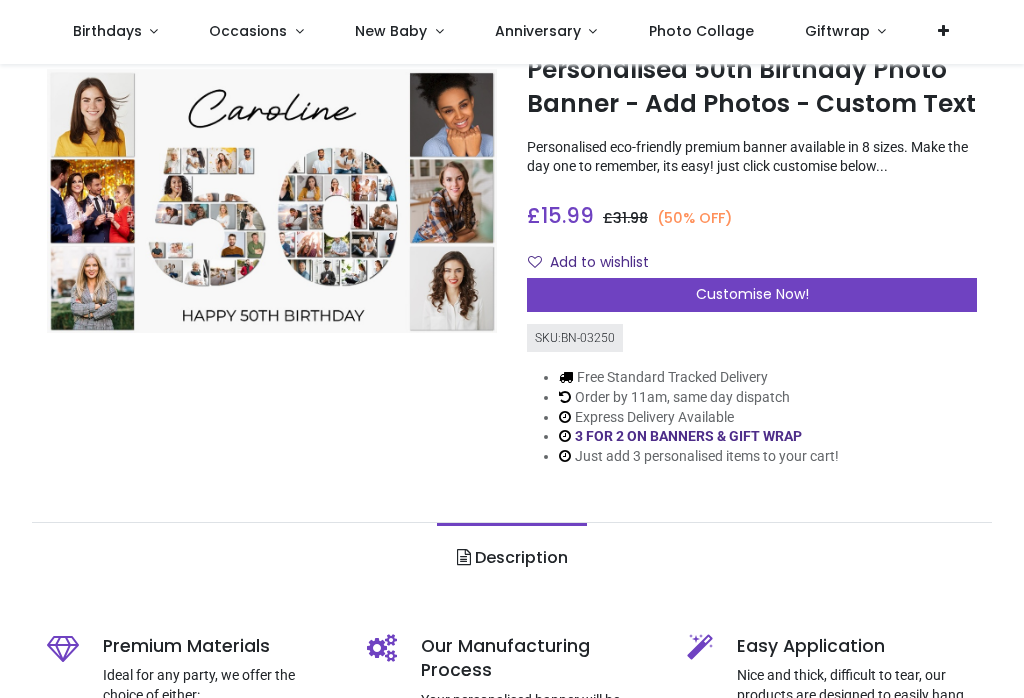 click on "Customise Now!" at bounding box center (752, 294) 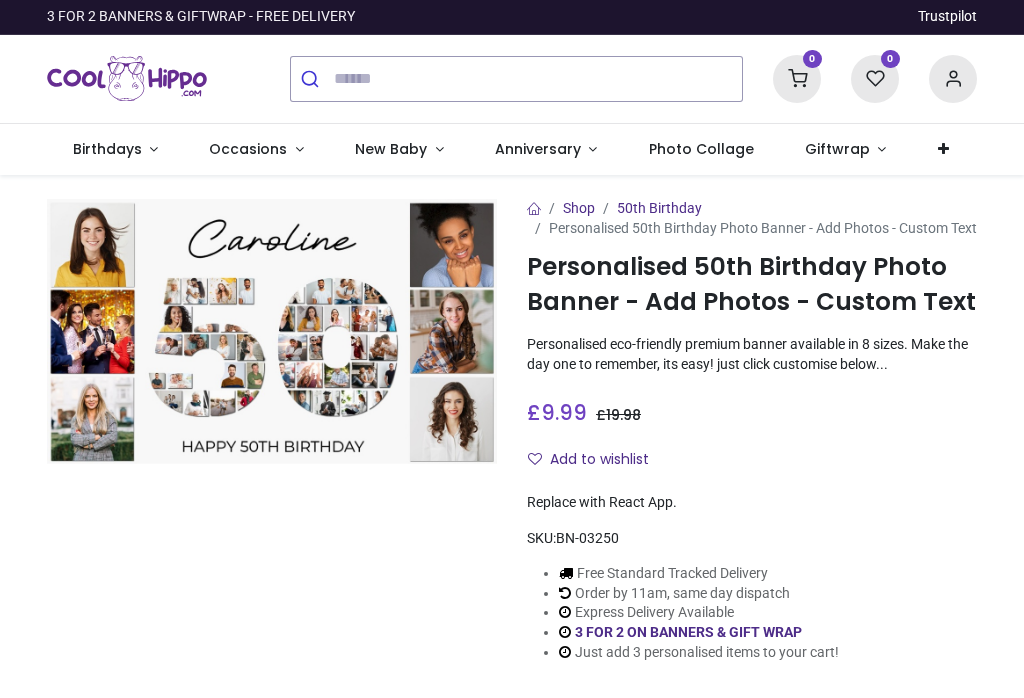 scroll, scrollTop: 0, scrollLeft: 0, axis: both 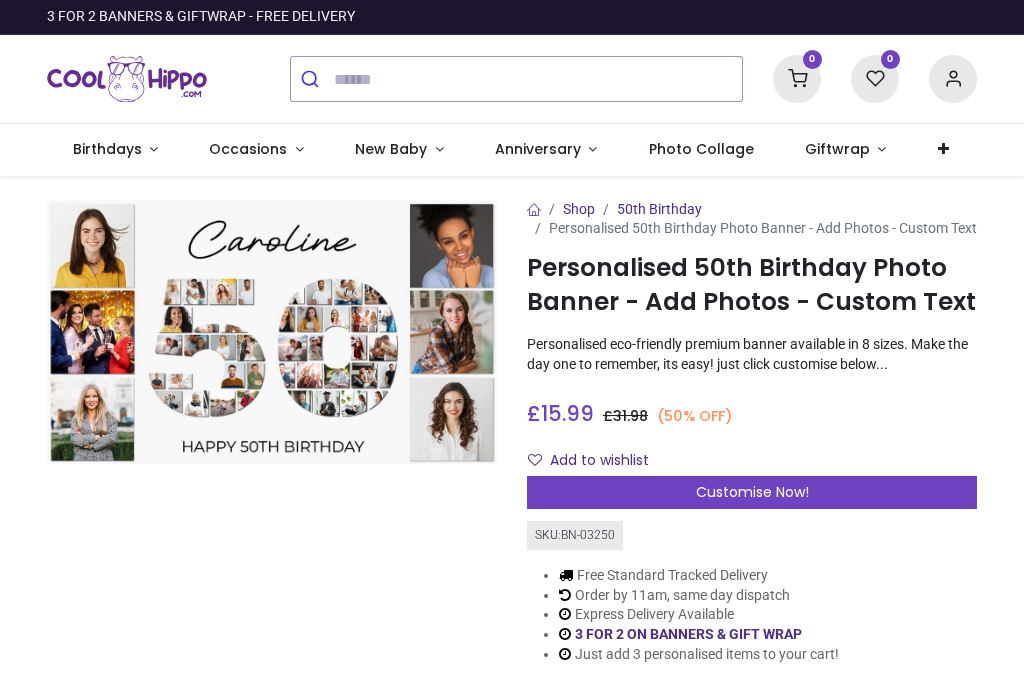 click on "Customise Now!" at bounding box center (752, 493) 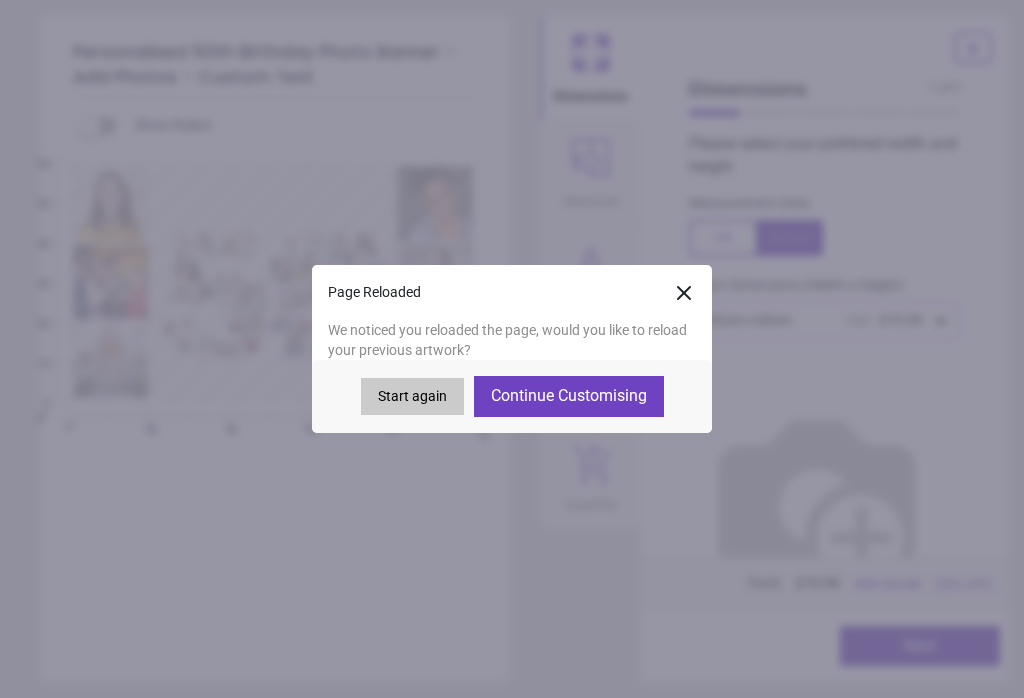 click on "Continue Customising" at bounding box center [569, 396] 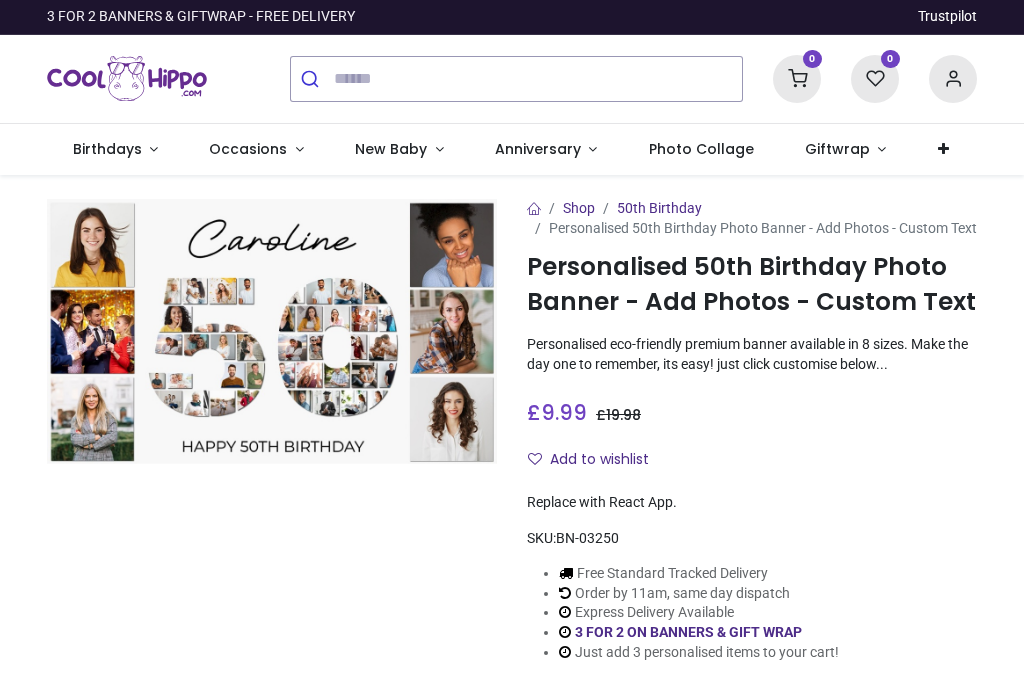 scroll, scrollTop: 0, scrollLeft: 0, axis: both 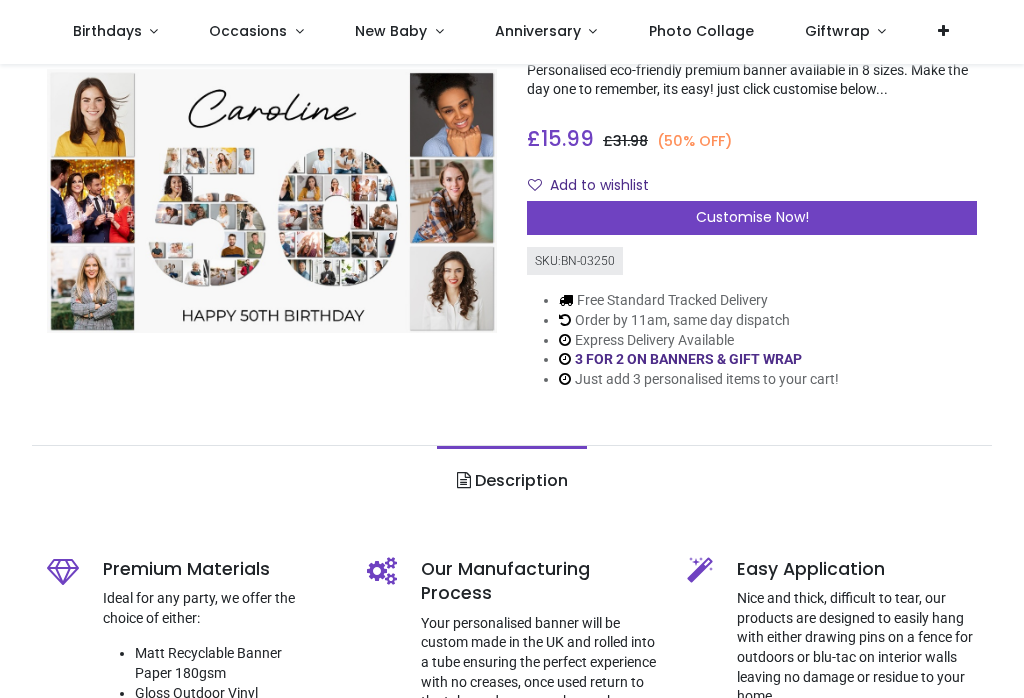 click on "Customise Now!" at bounding box center [752, 217] 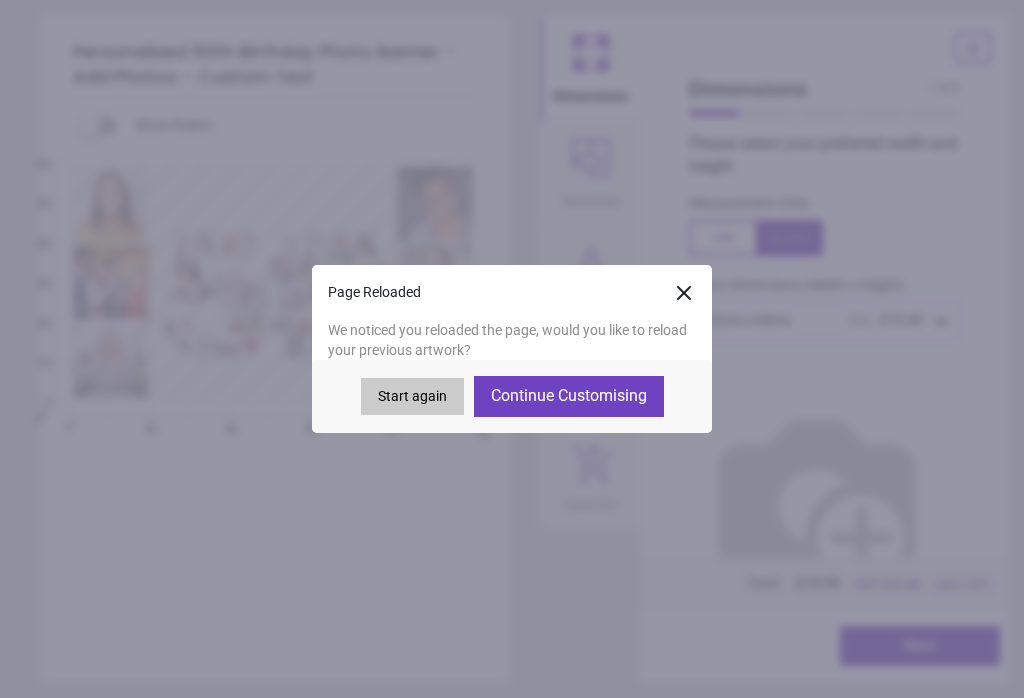 click on "Continue Customising" at bounding box center [569, 396] 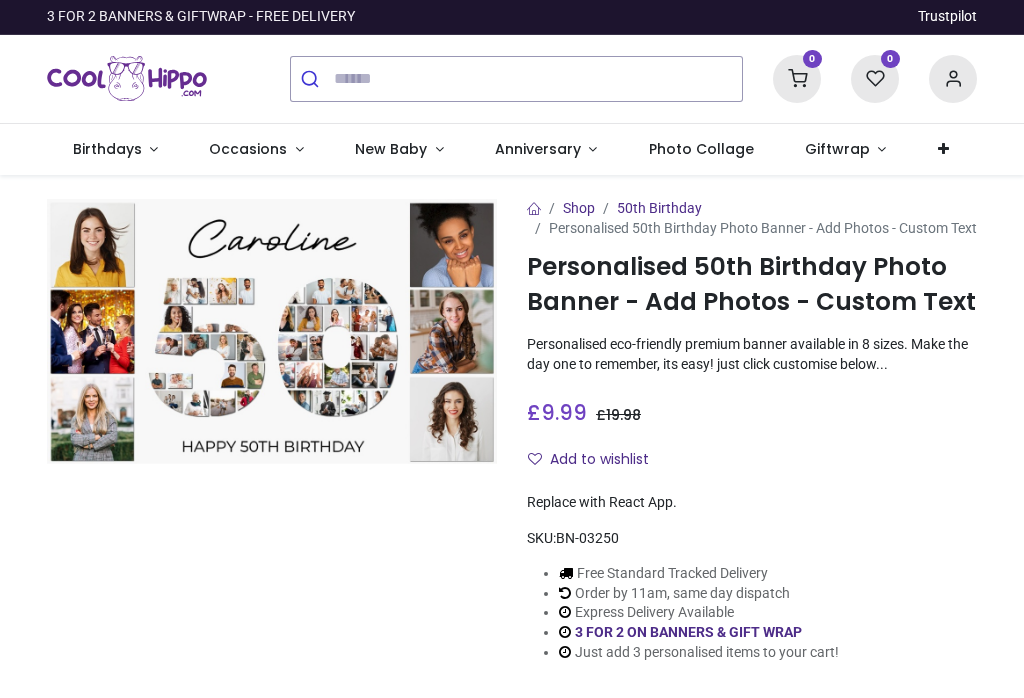 scroll, scrollTop: 0, scrollLeft: 0, axis: both 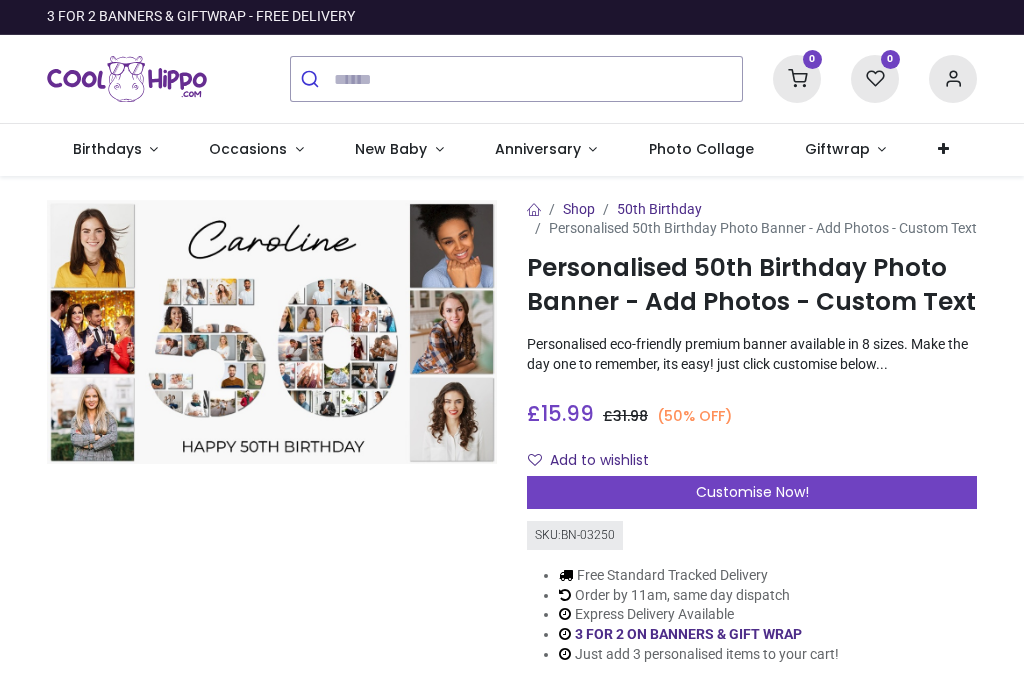 click on "Customise Now!" at bounding box center [752, 492] 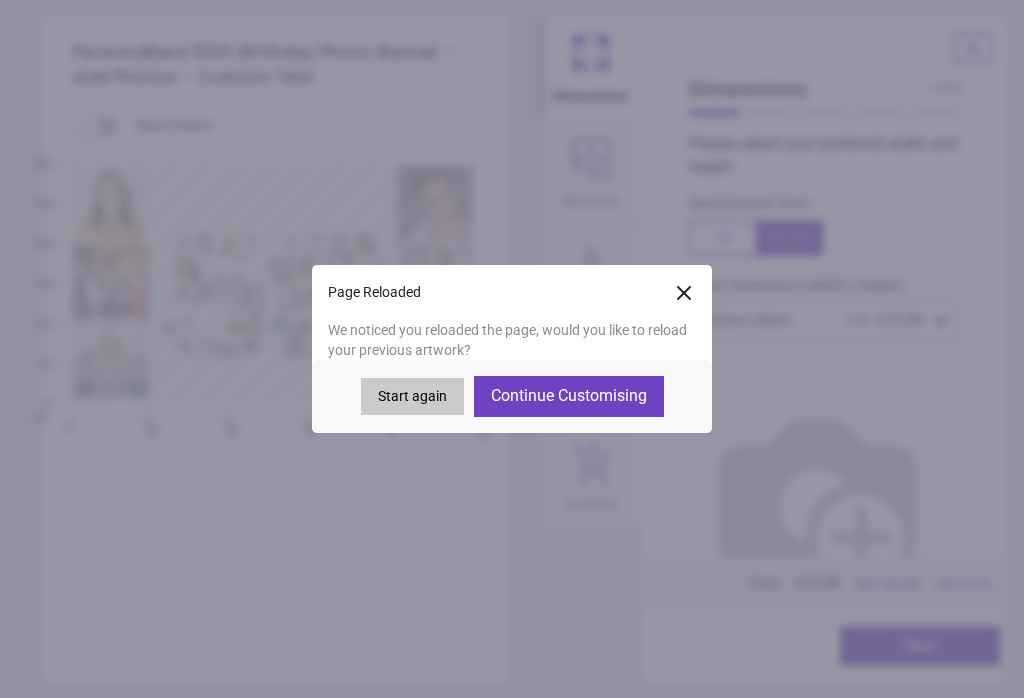 click at bounding box center [824, 113] 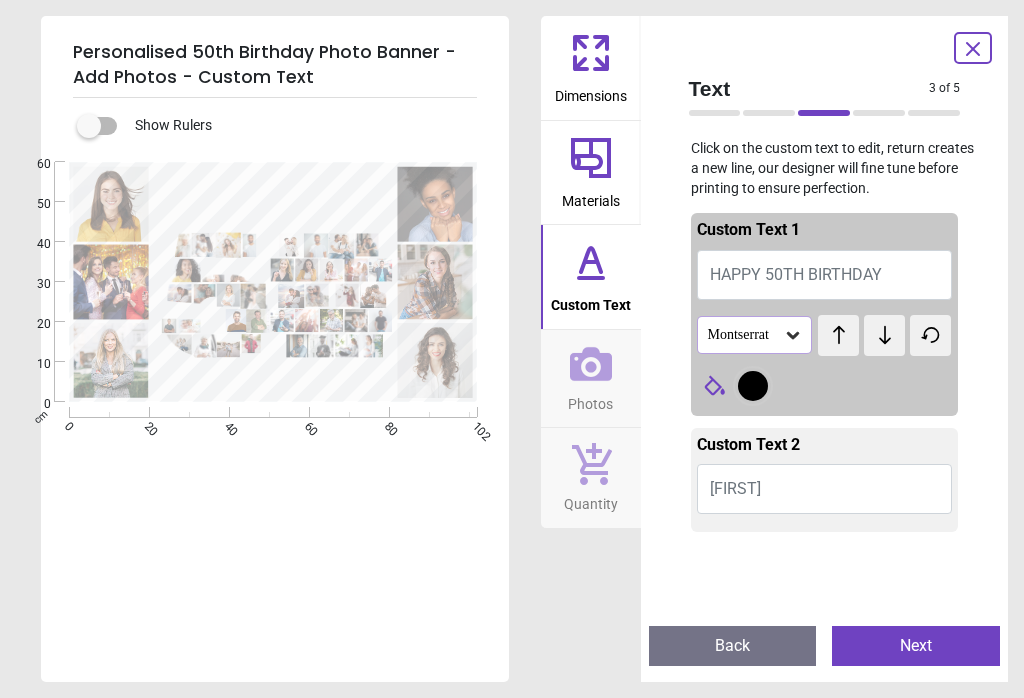 click on "Next" at bounding box center [916, 646] 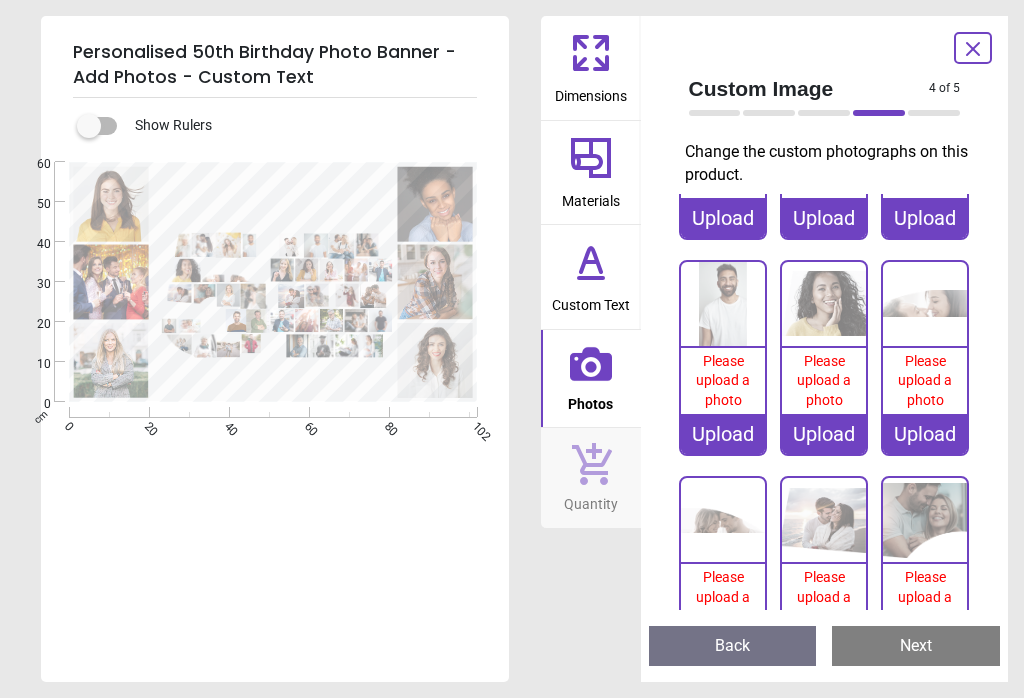 scroll, scrollTop: 602, scrollLeft: 0, axis: vertical 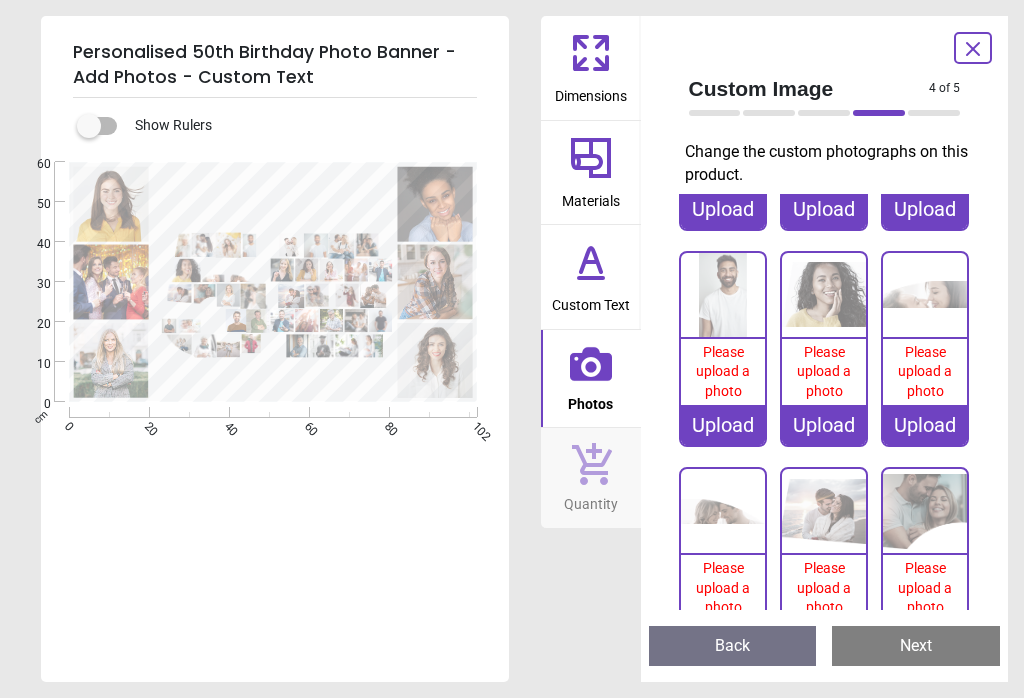 click 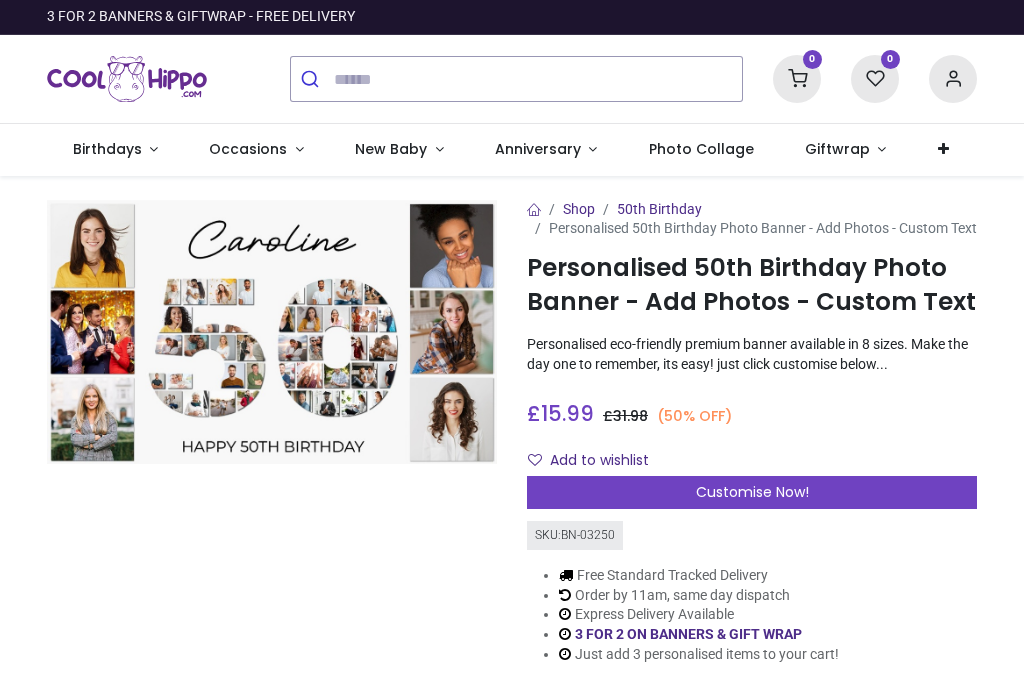click on "Customise Now!" at bounding box center (752, 492) 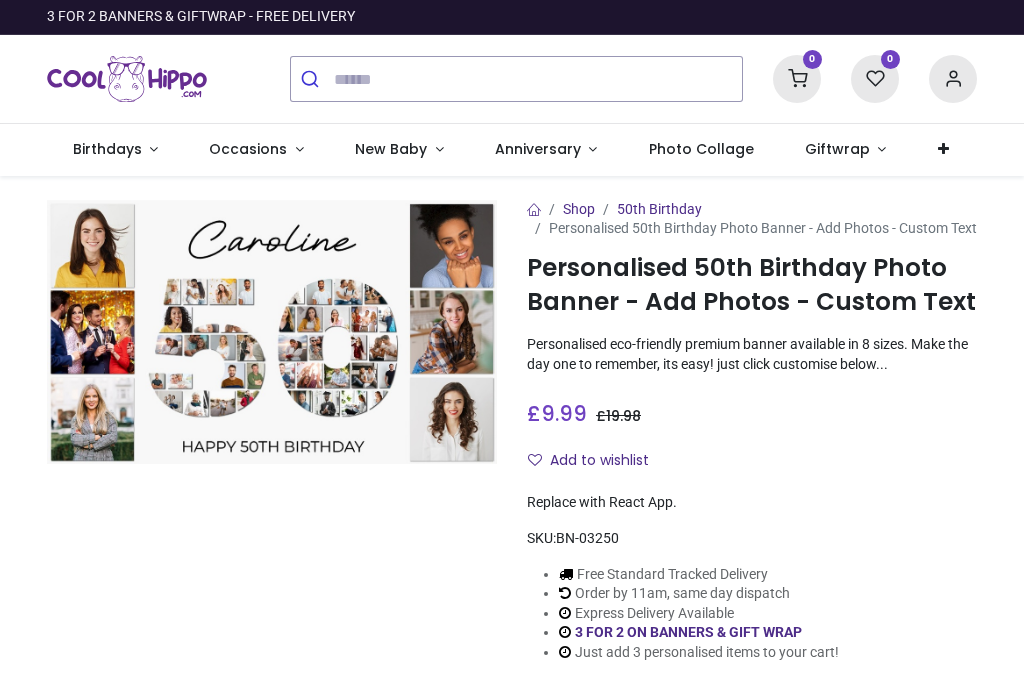 scroll, scrollTop: 0, scrollLeft: 0, axis: both 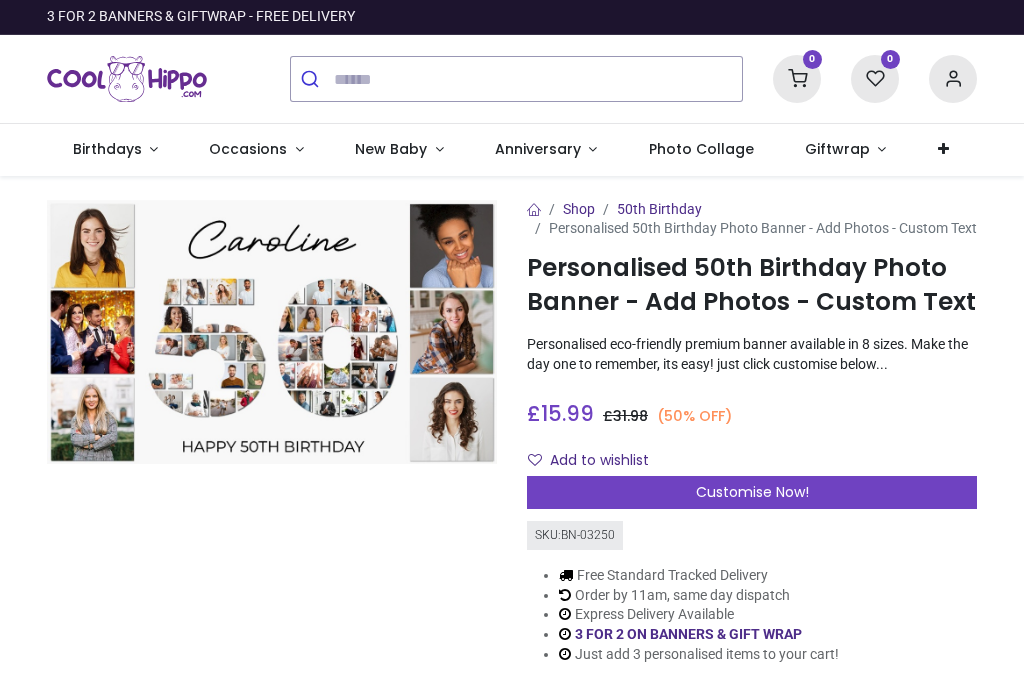 click on "Customise Now!" at bounding box center (752, 493) 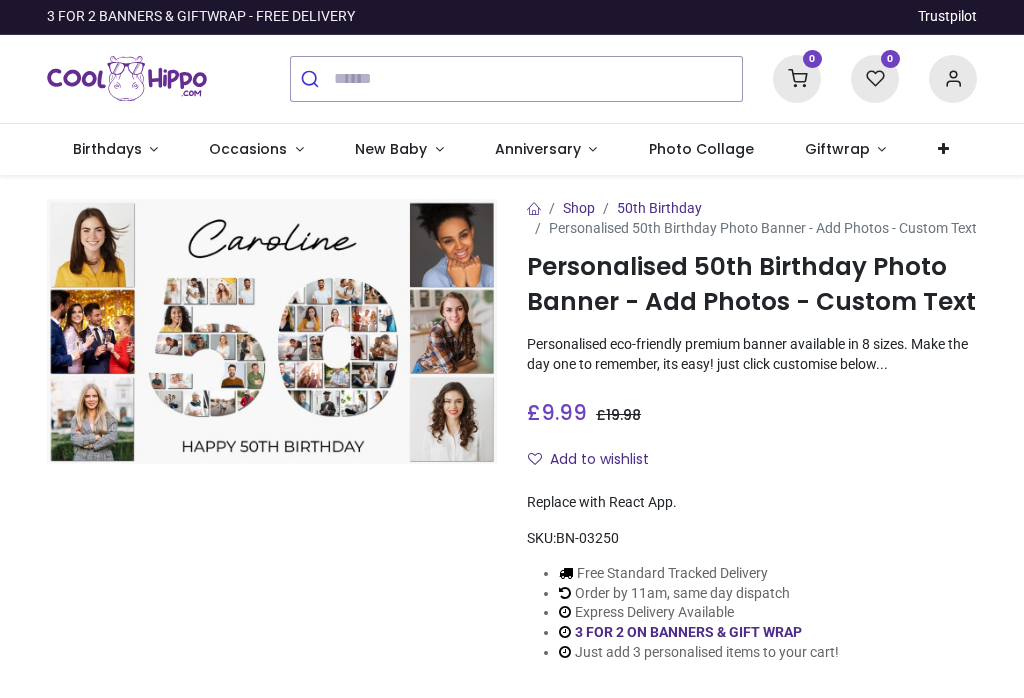 scroll, scrollTop: 0, scrollLeft: 0, axis: both 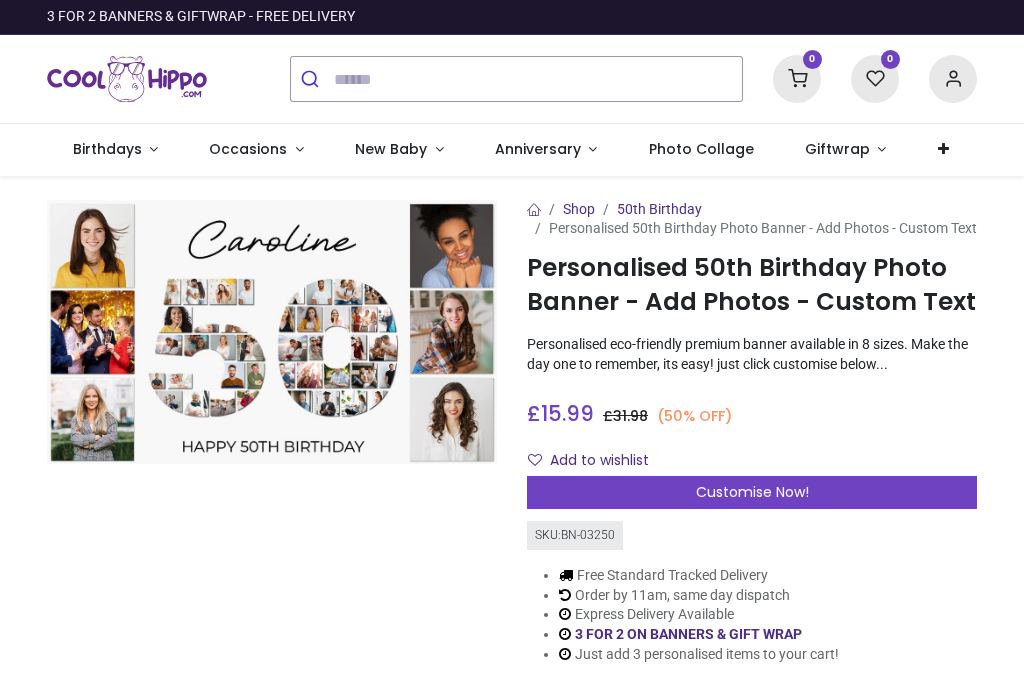 click on "Customise Now!" at bounding box center (752, 493) 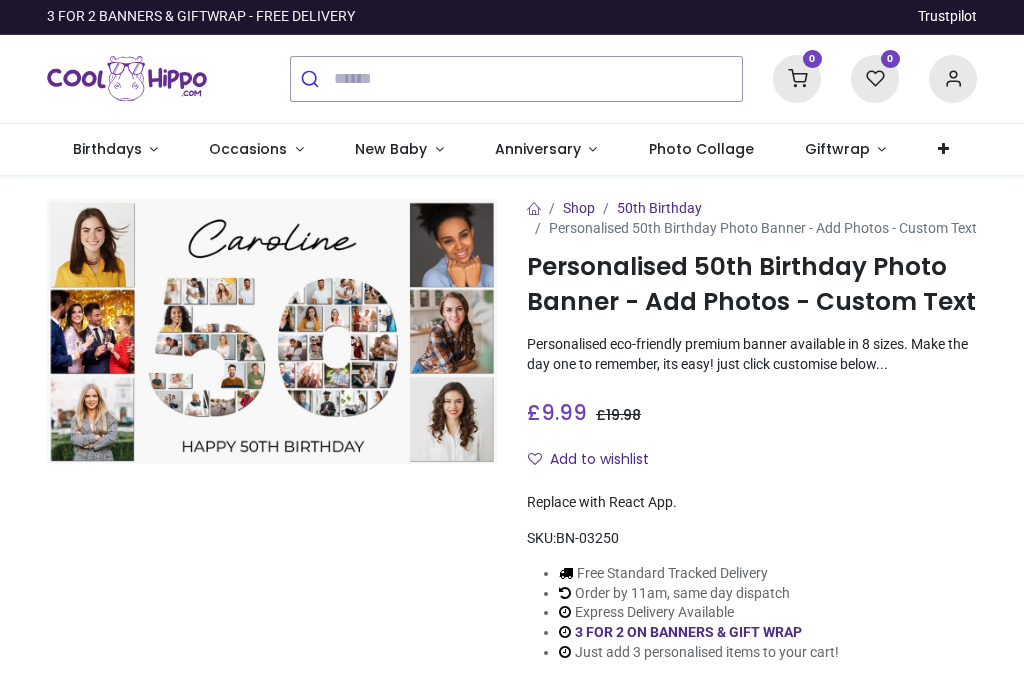 scroll, scrollTop: 0, scrollLeft: 0, axis: both 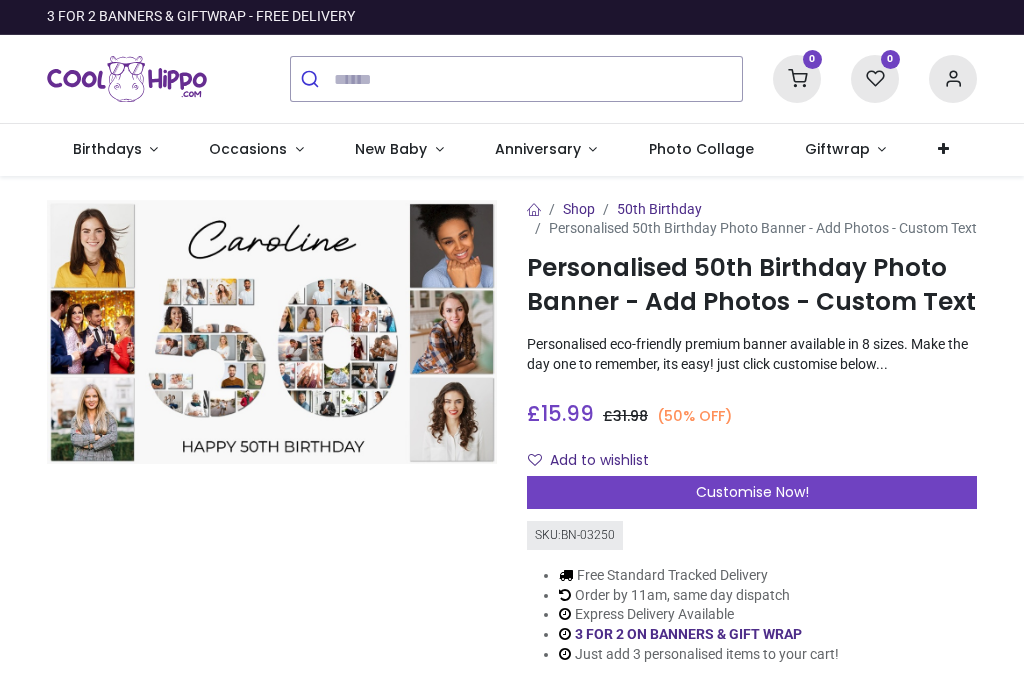 click on "Customise Now!" at bounding box center (752, 492) 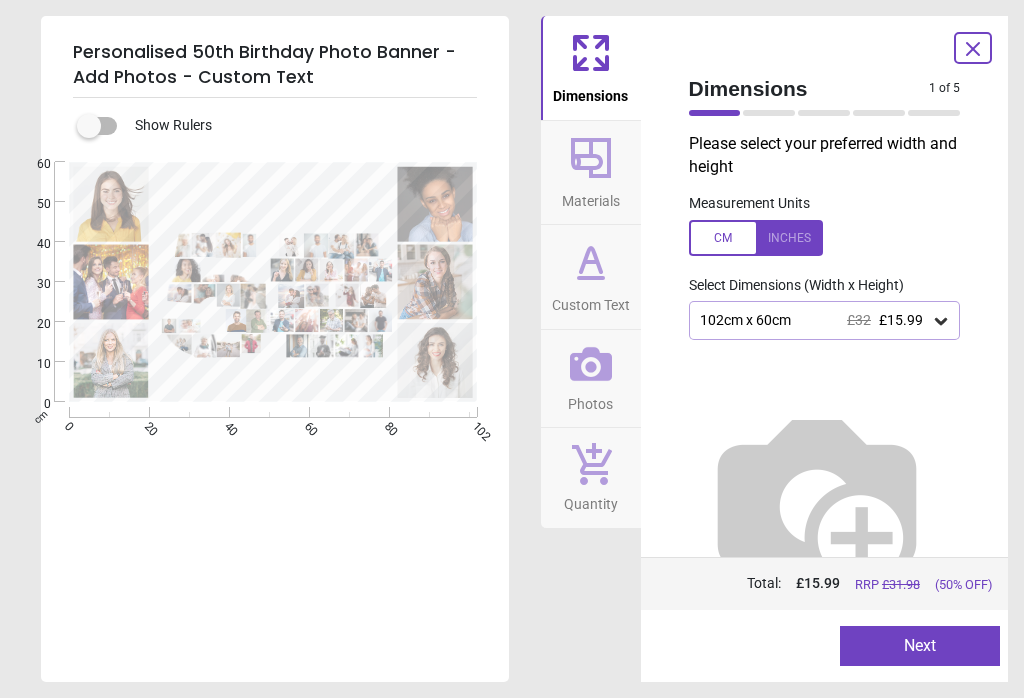 click on "Next" at bounding box center (920, 646) 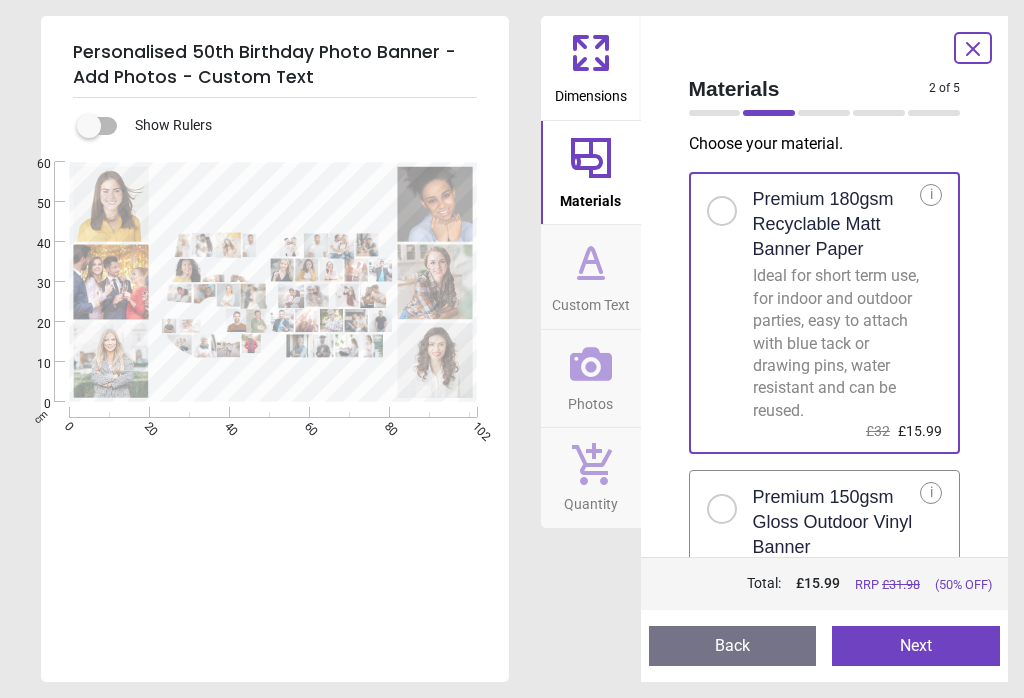 click on "Next" at bounding box center [916, 646] 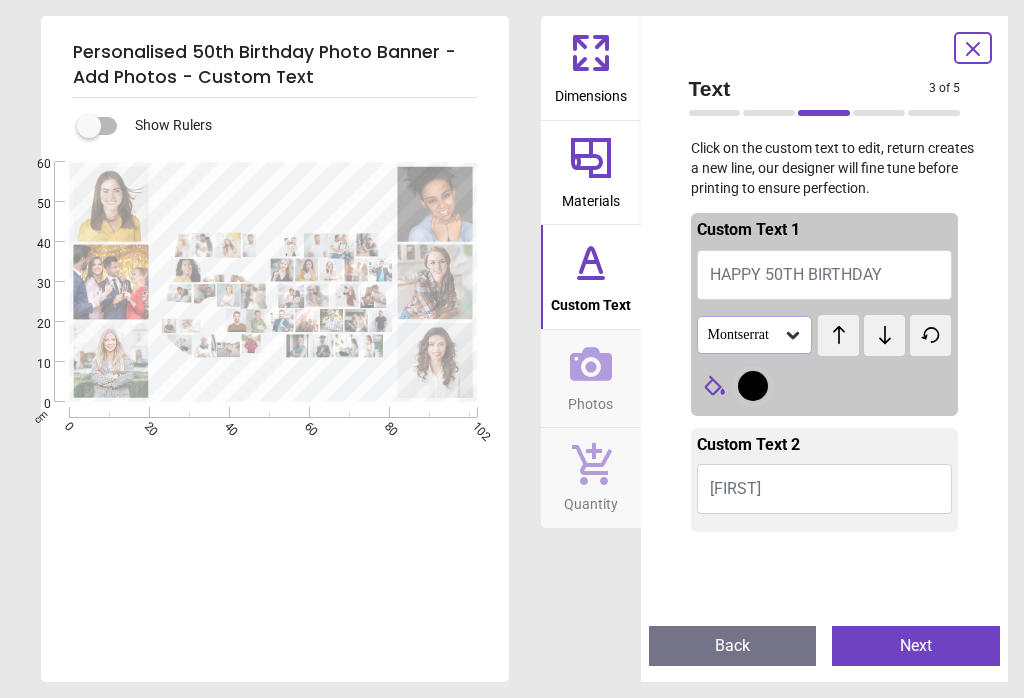 click on "[FIRST]" at bounding box center (825, 489) 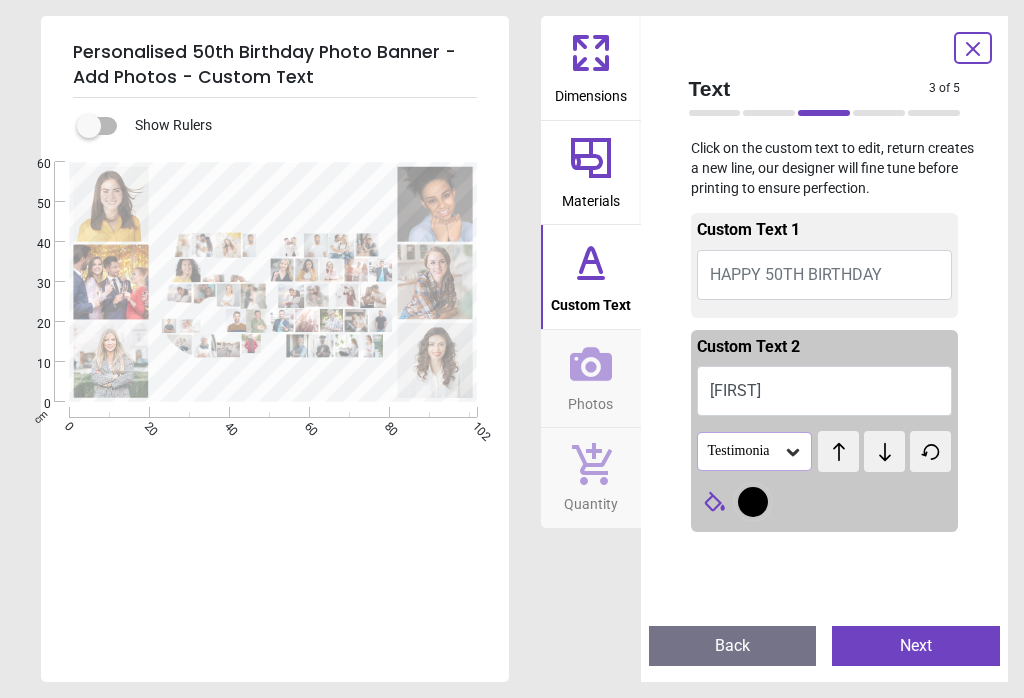 type on "*****" 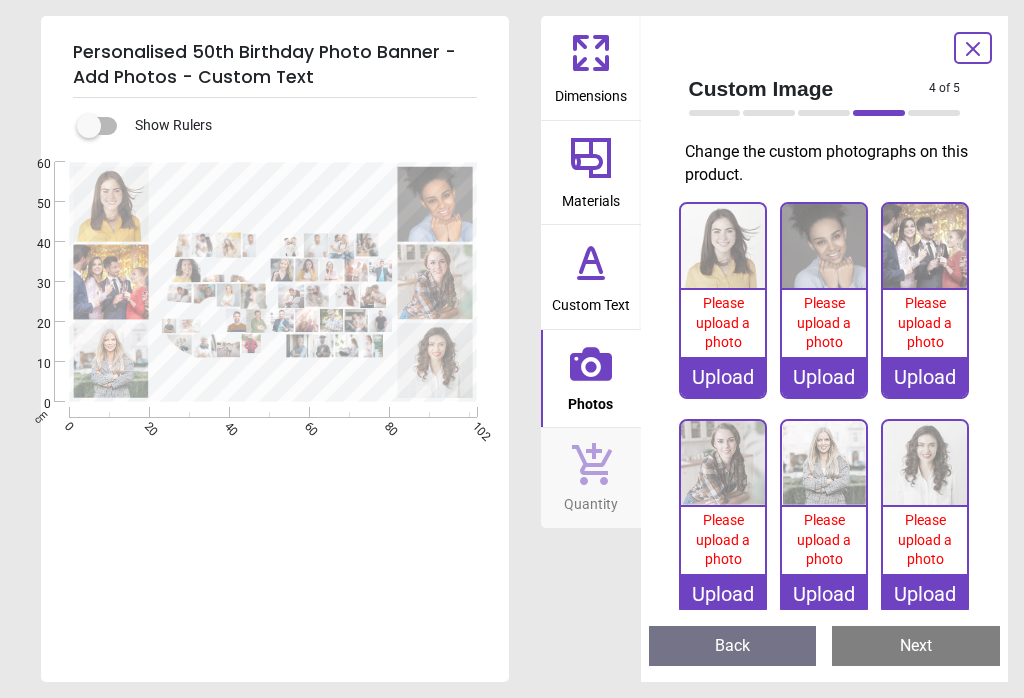 click on "Upload" at bounding box center [723, 377] 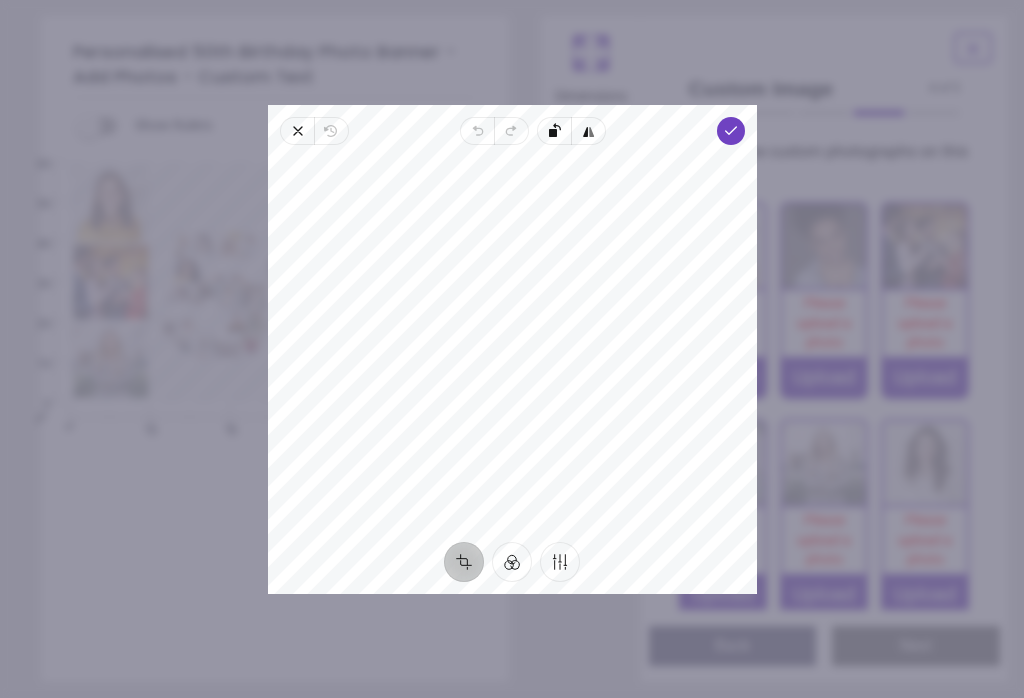click 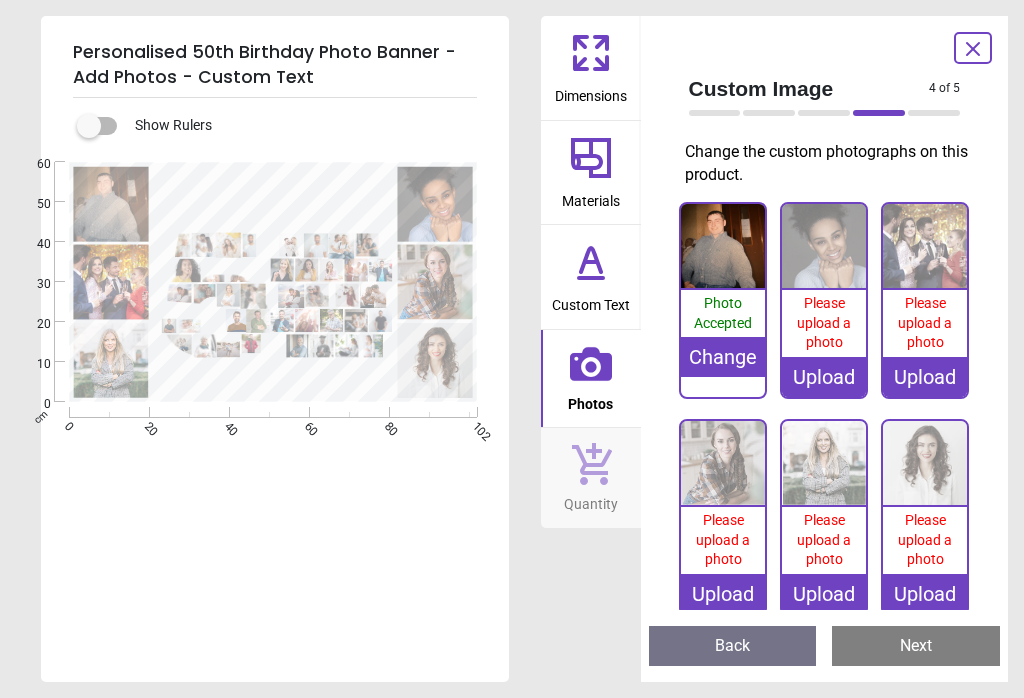 click on "Upload" at bounding box center (824, 377) 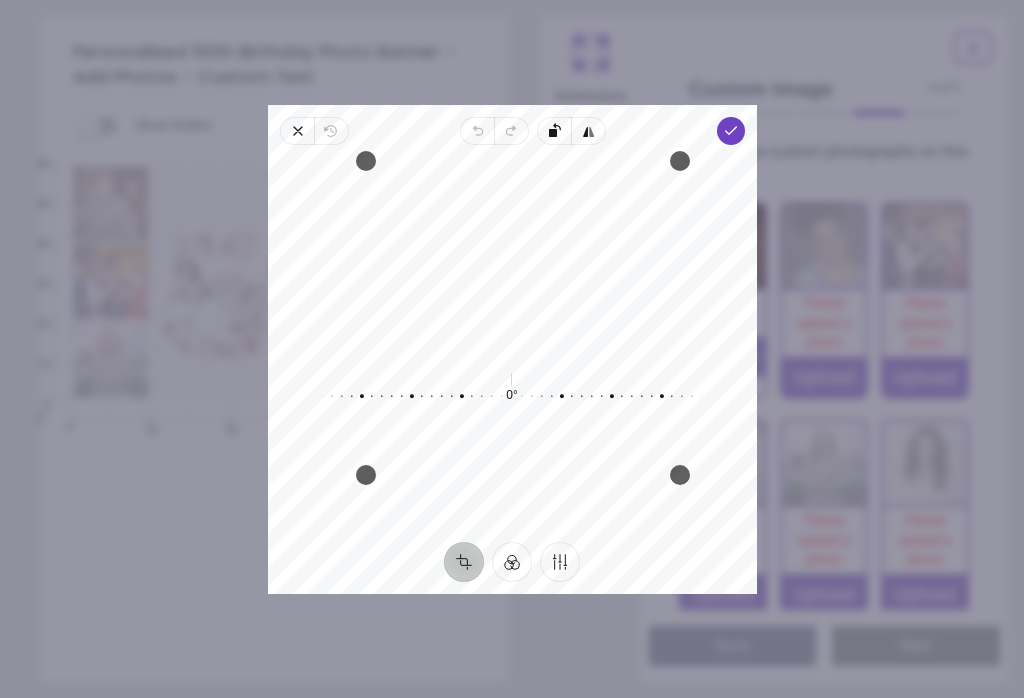 click 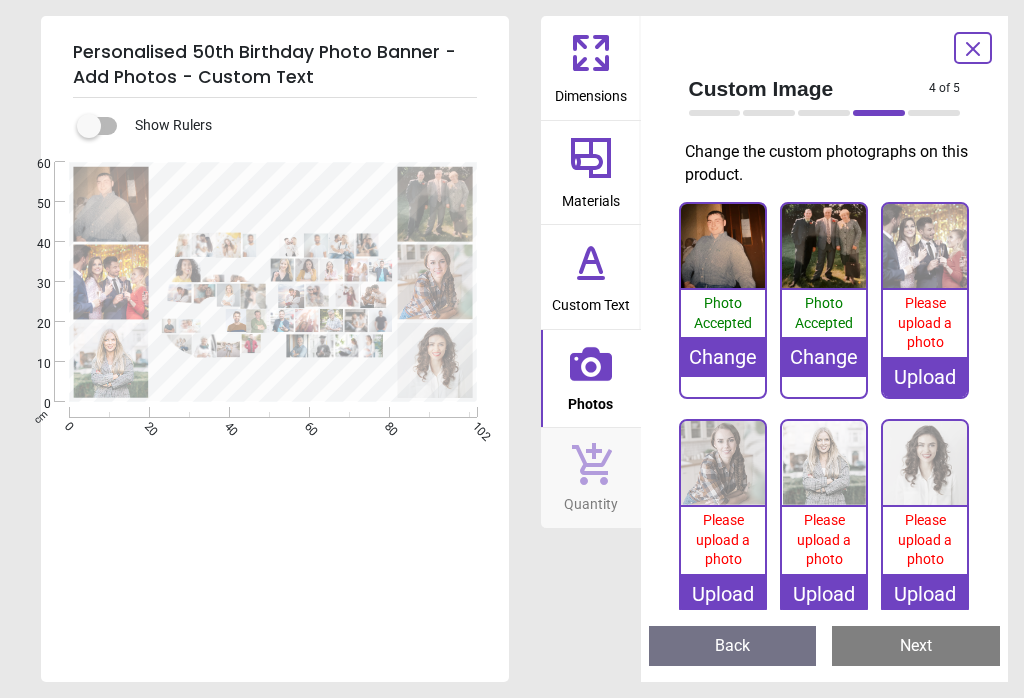 click on "Upload" at bounding box center (925, 377) 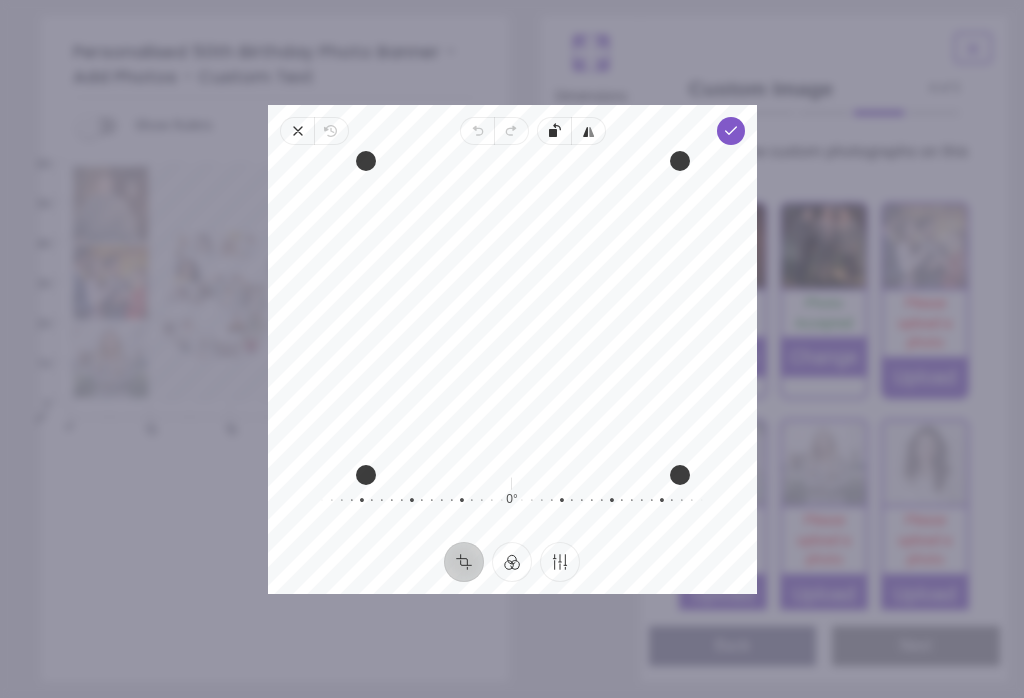 scroll, scrollTop: 0, scrollLeft: 0, axis: both 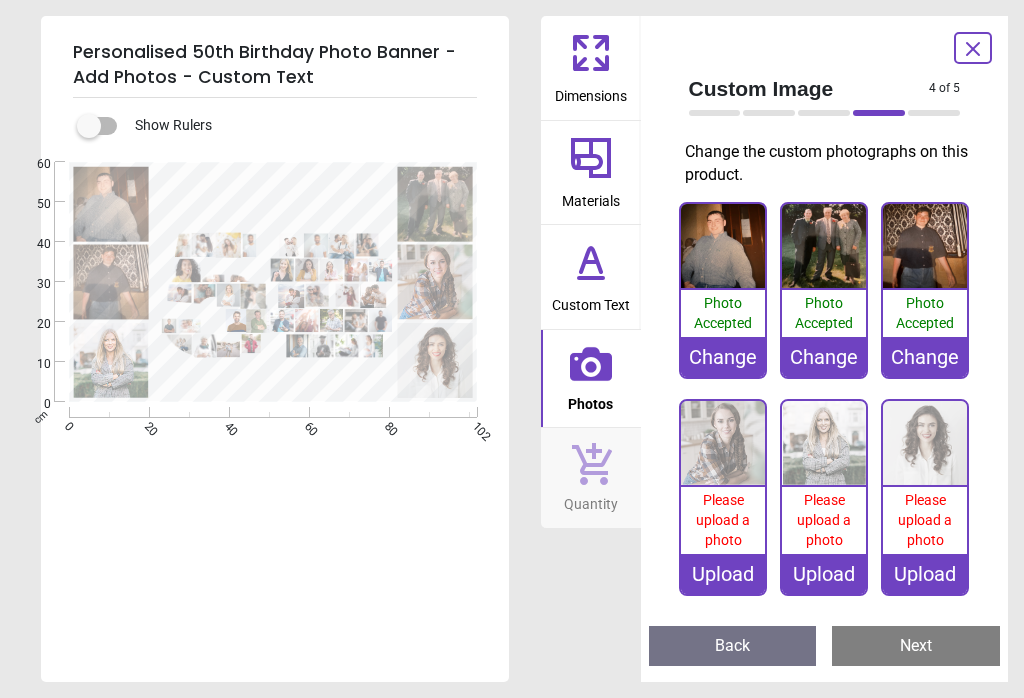 click on "Upload" at bounding box center (723, 574) 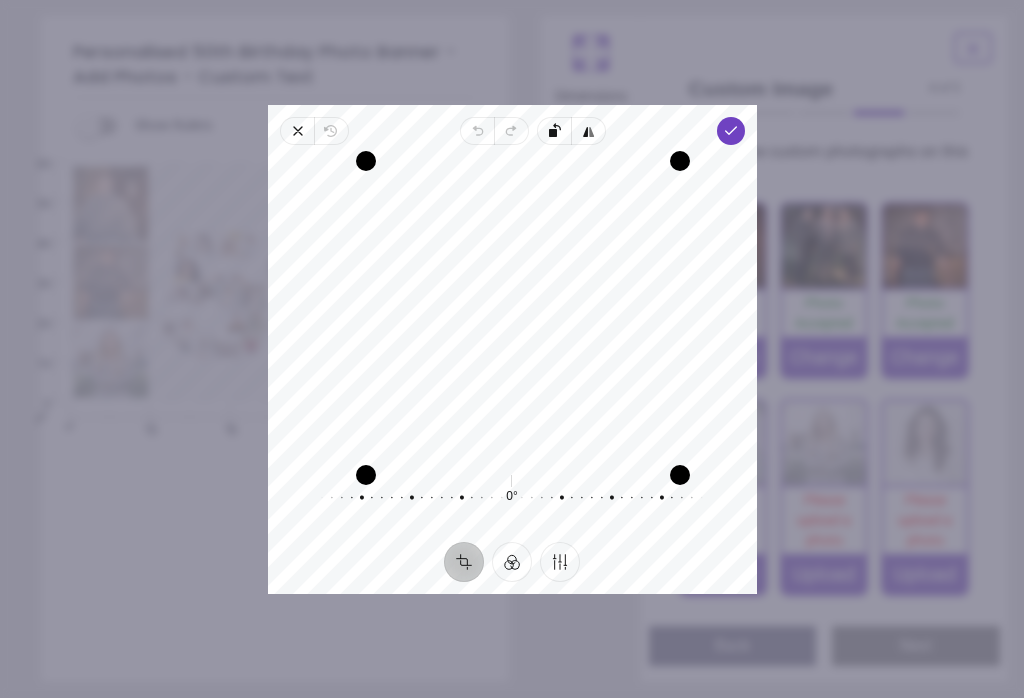 click on "Done" at bounding box center (730, 131) 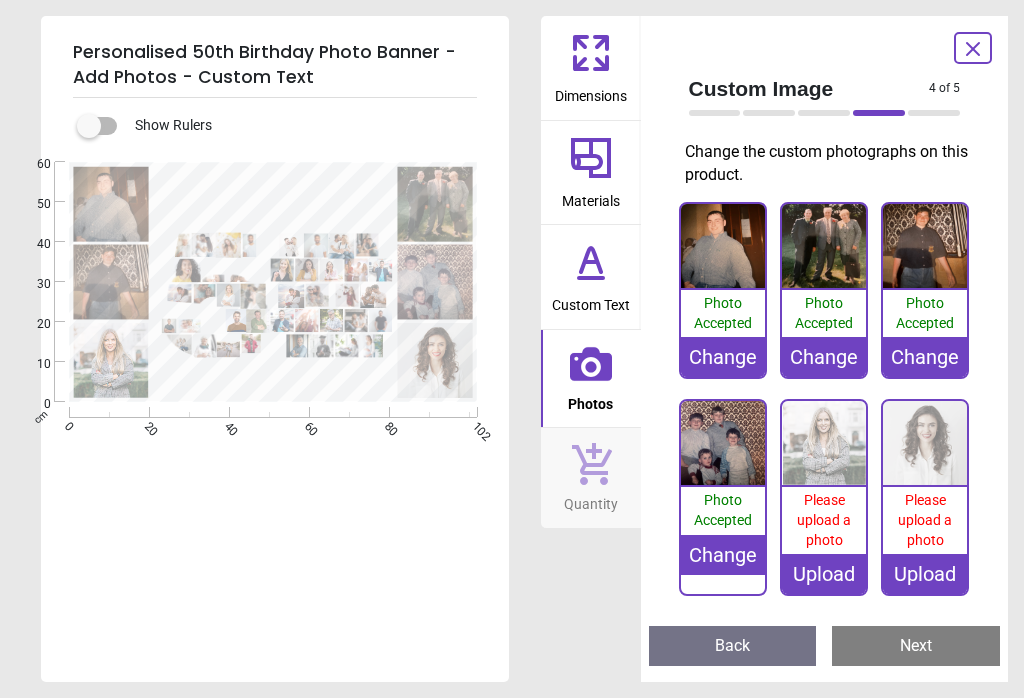 click on "Upload" at bounding box center [824, 574] 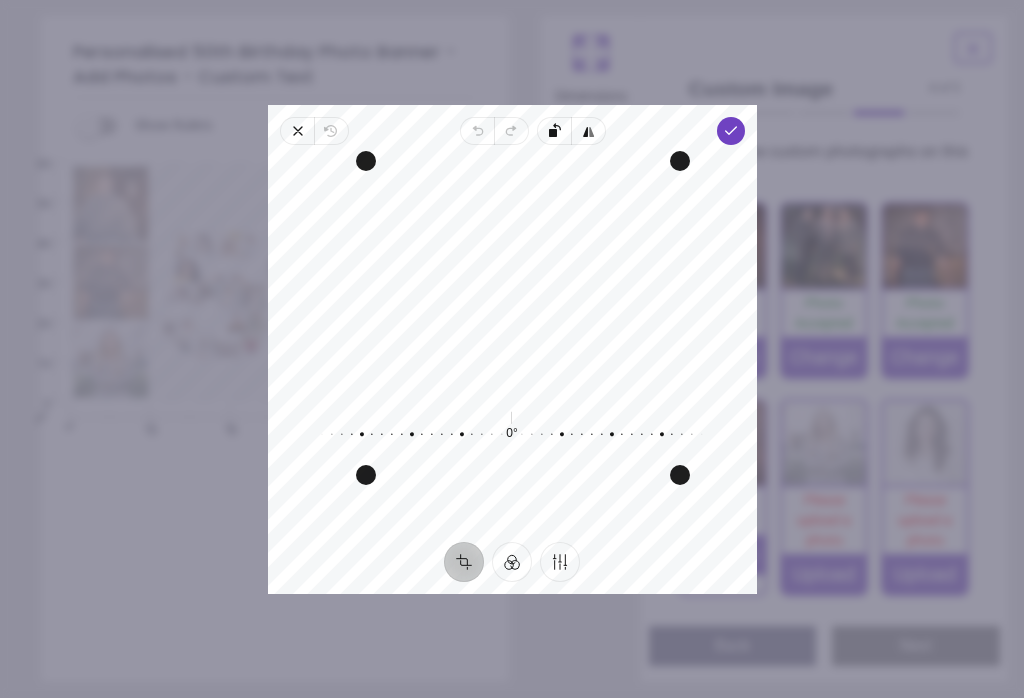 click 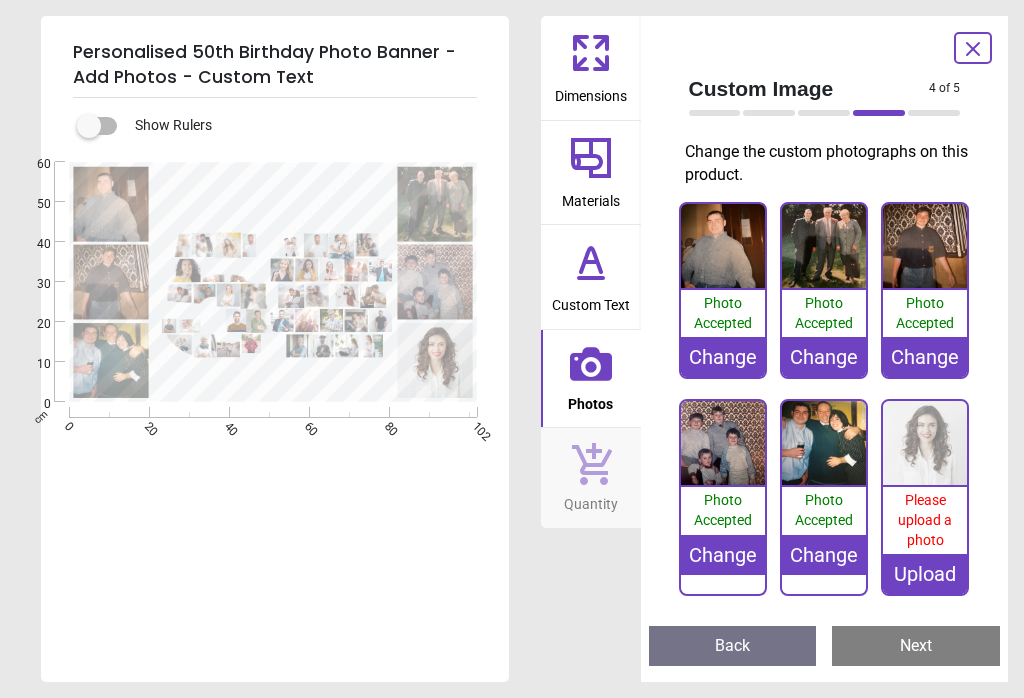 click on "Upload" at bounding box center (925, 574) 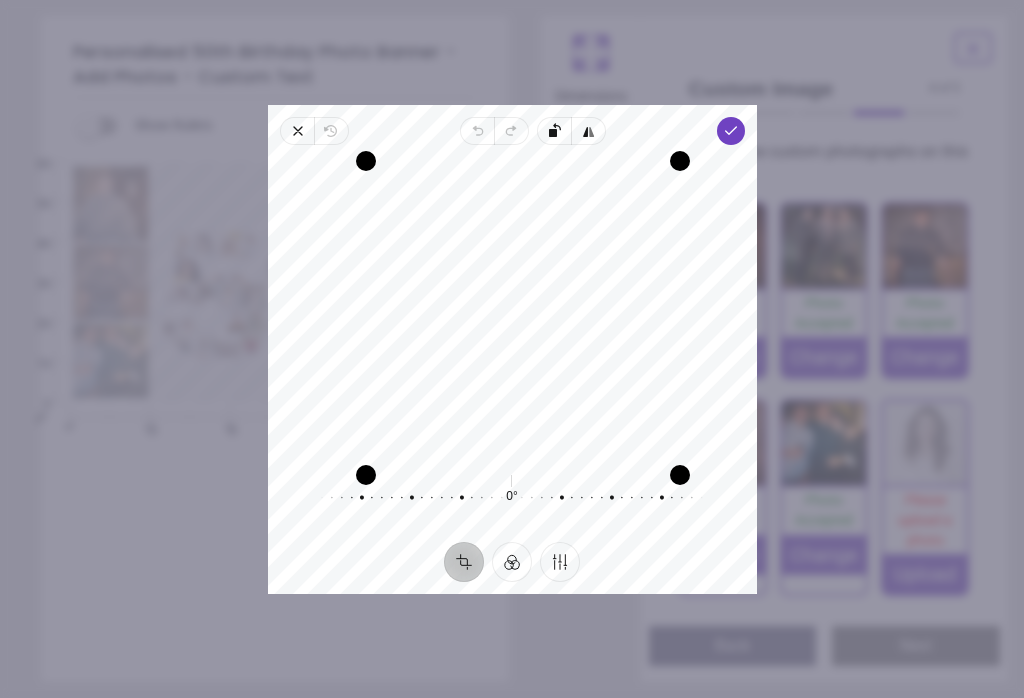 click on "Done" at bounding box center [730, 131] 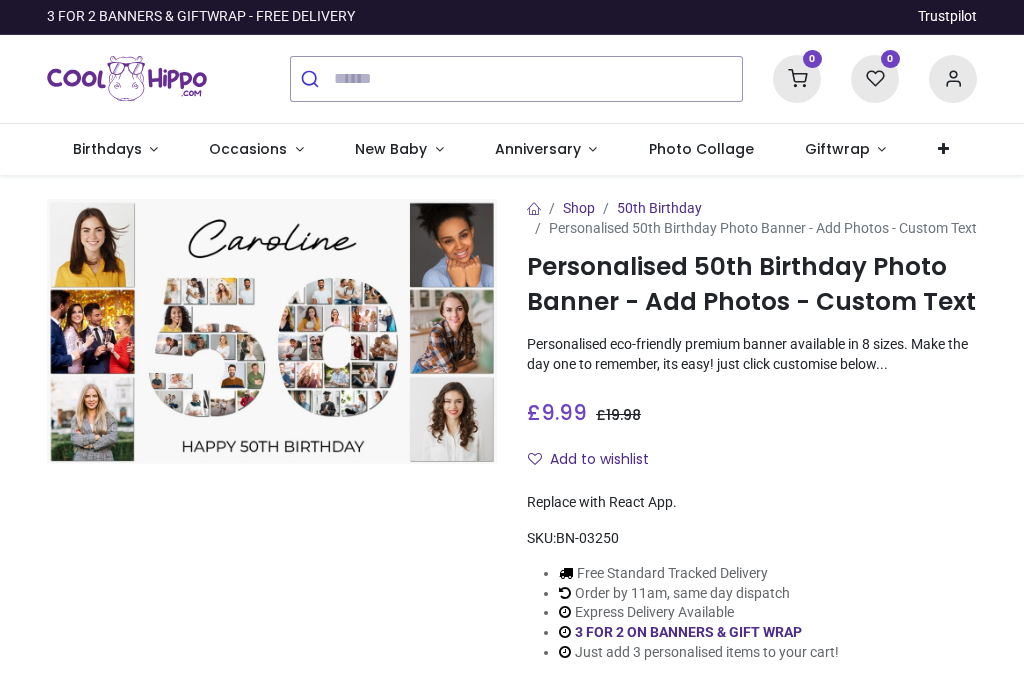 scroll, scrollTop: 0, scrollLeft: 0, axis: both 